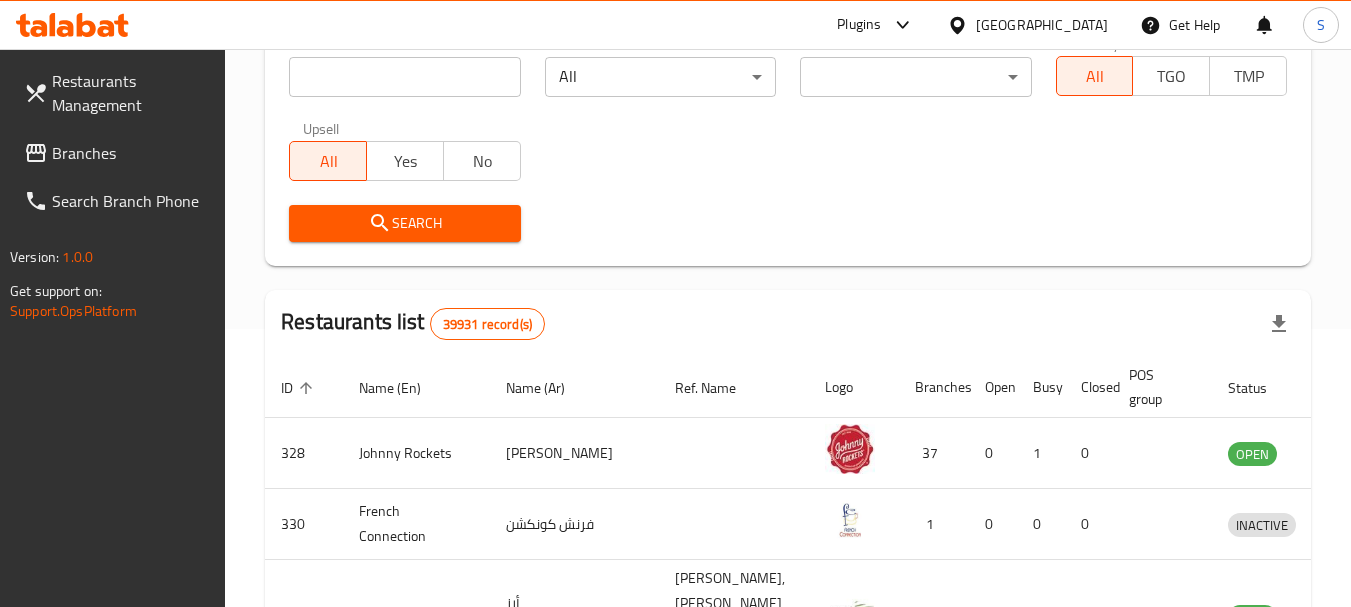 scroll, scrollTop: 7, scrollLeft: 0, axis: vertical 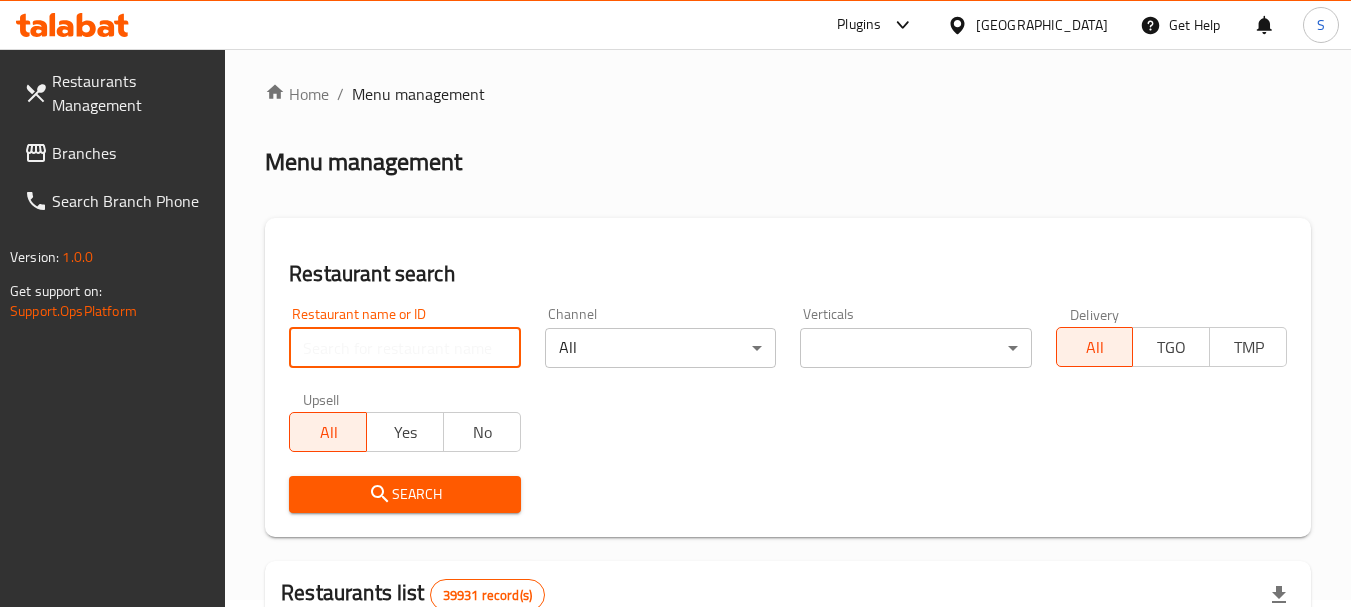 paste on "701753" 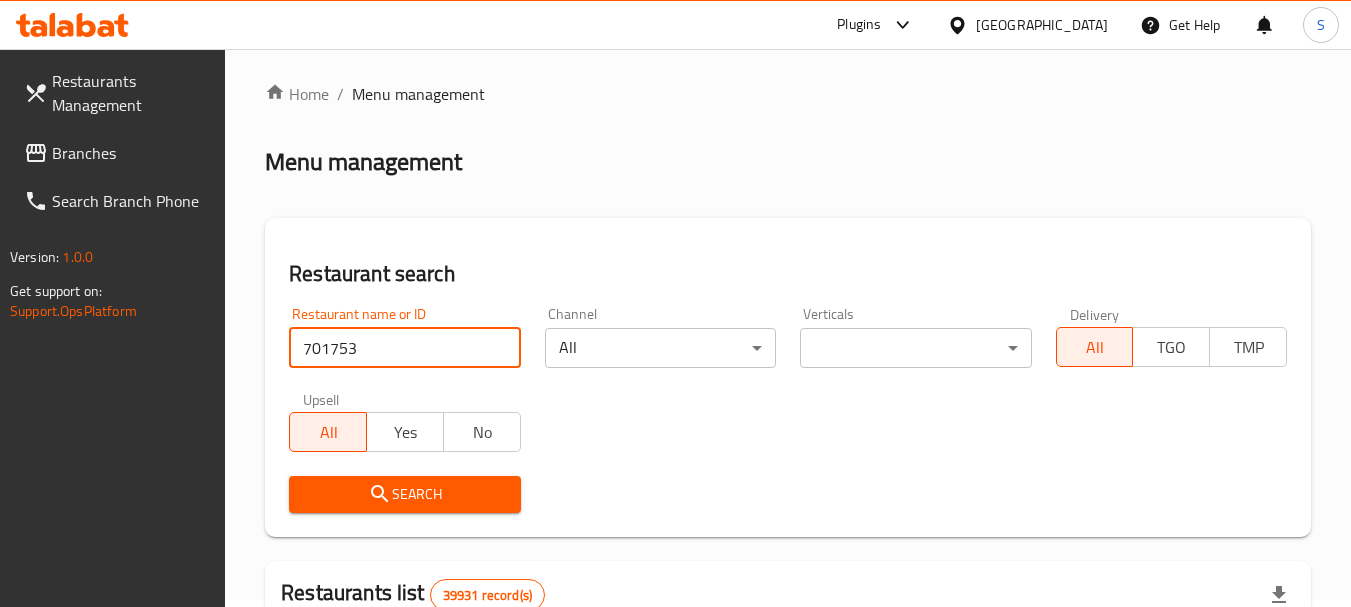 type on "701753" 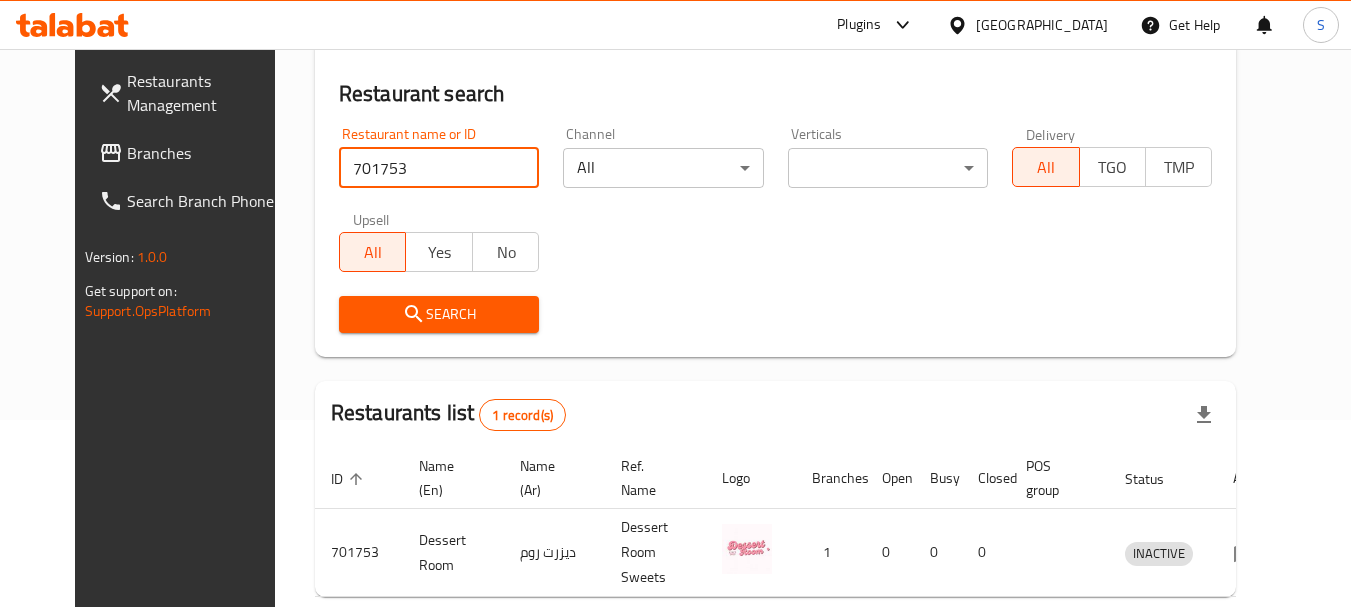 scroll, scrollTop: 260, scrollLeft: 0, axis: vertical 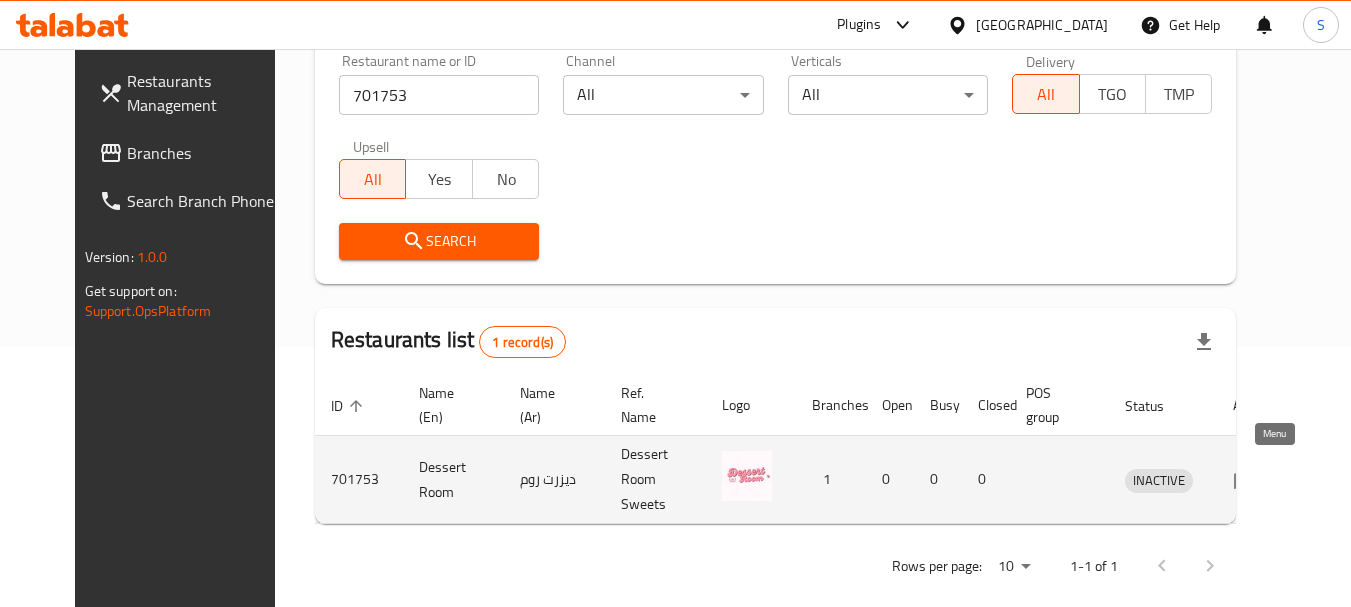 click 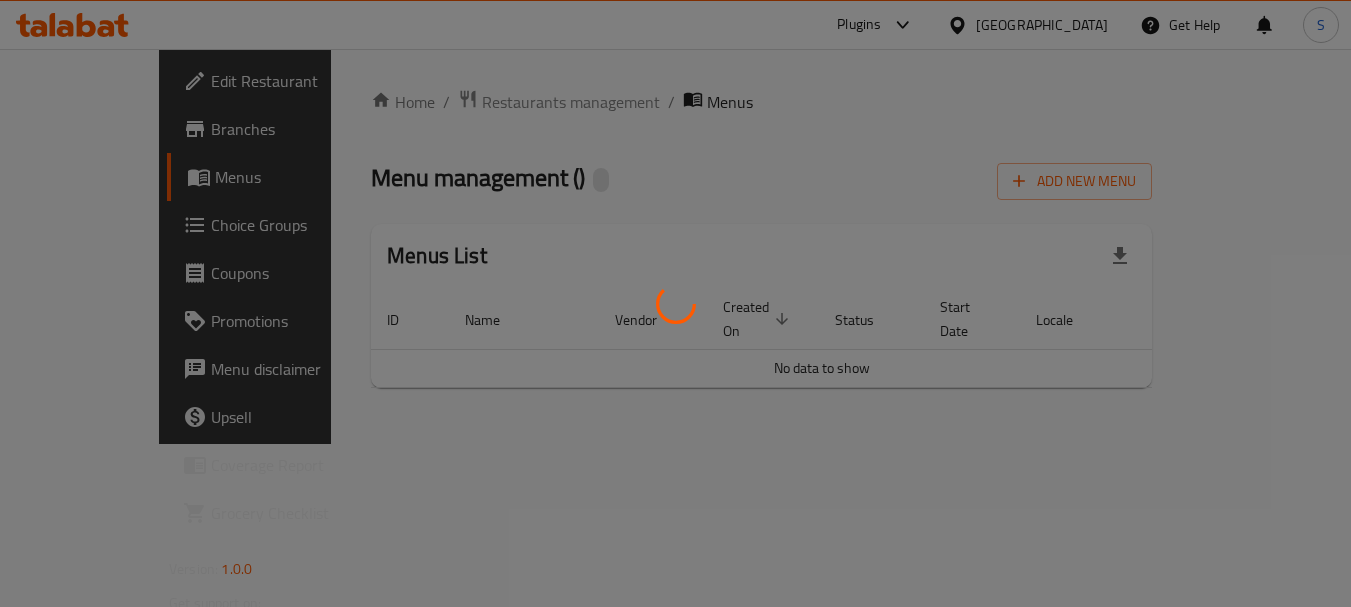 scroll, scrollTop: 0, scrollLeft: 0, axis: both 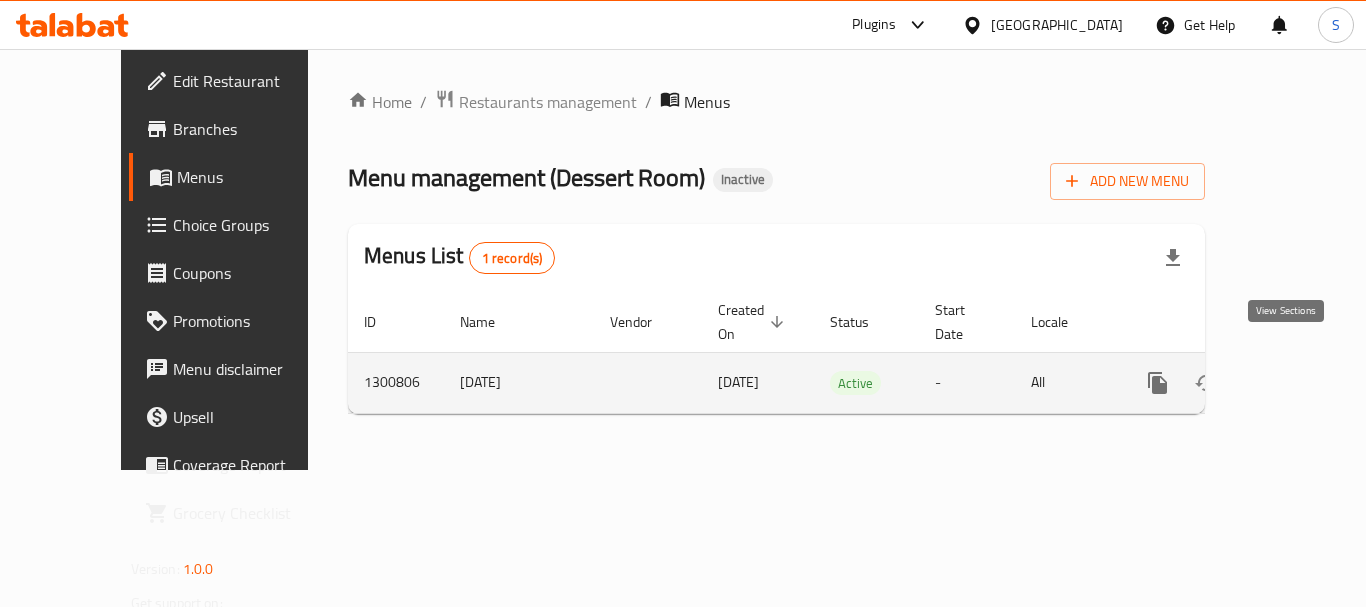 click 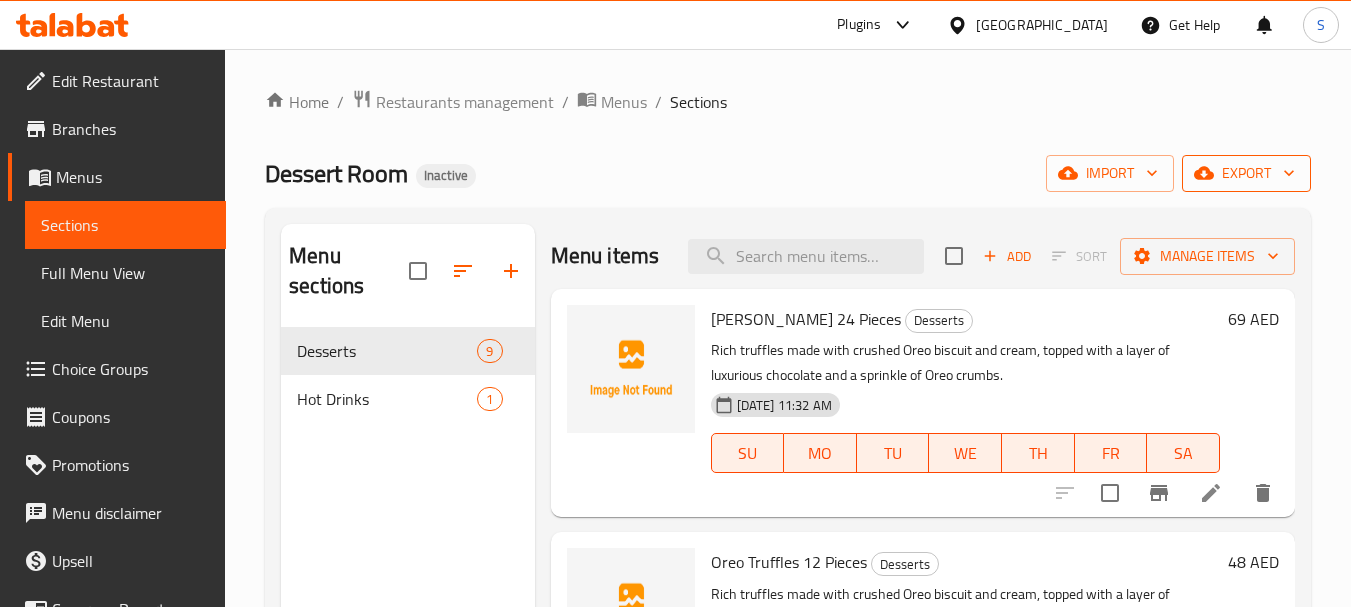 click on "export" at bounding box center (1246, 173) 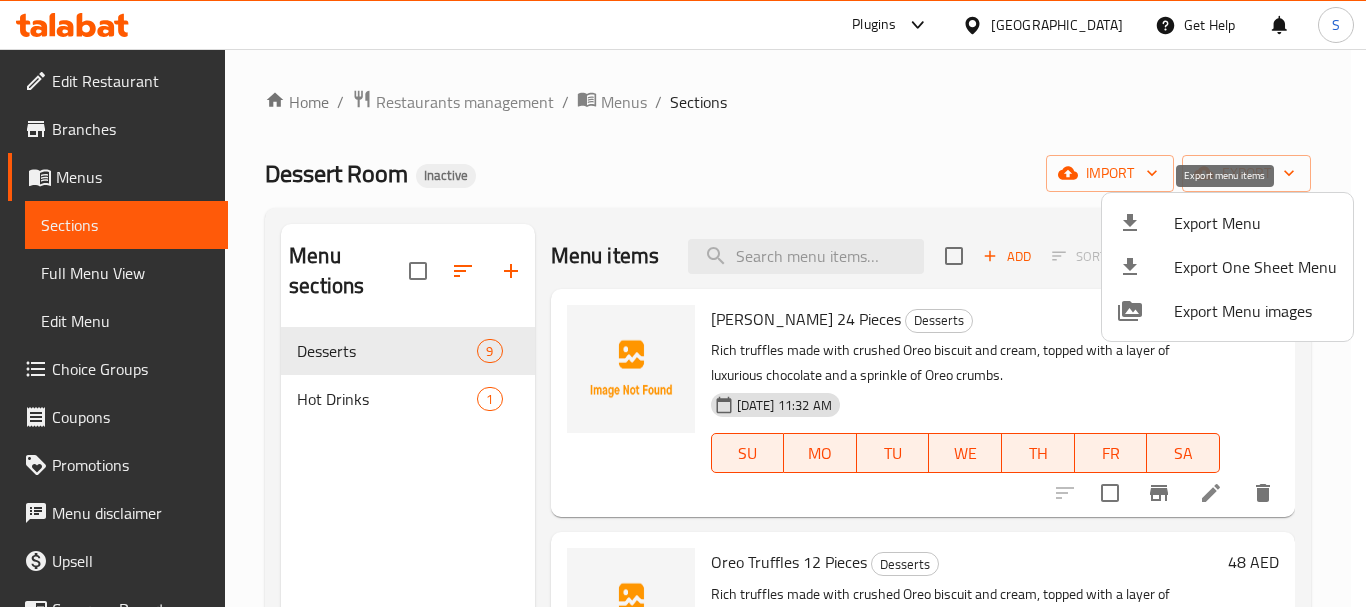 click on "Export Menu" at bounding box center [1255, 223] 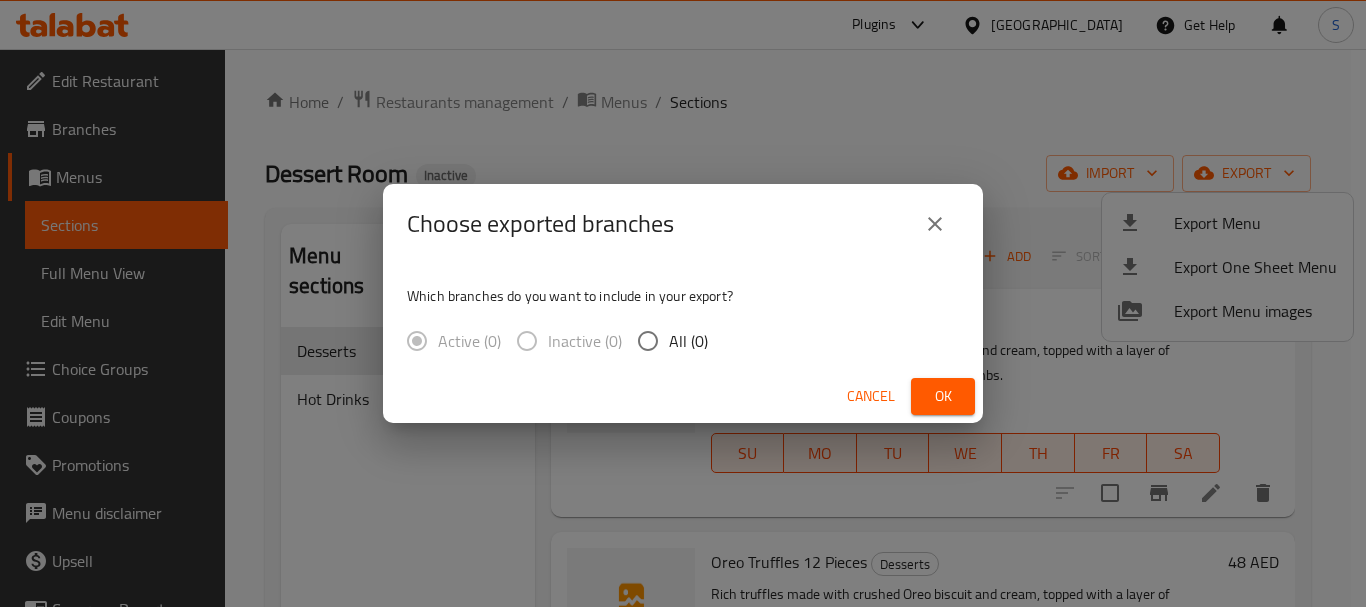 click on "All (0)" at bounding box center (688, 341) 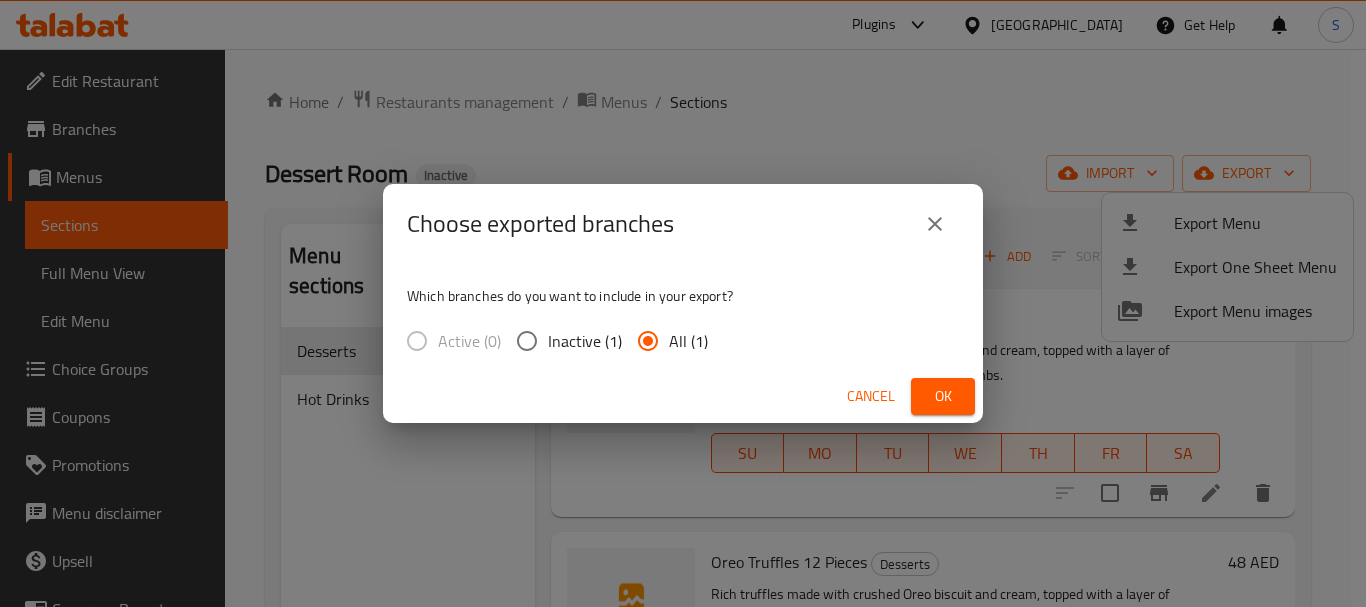 click on "Ok" at bounding box center (943, 396) 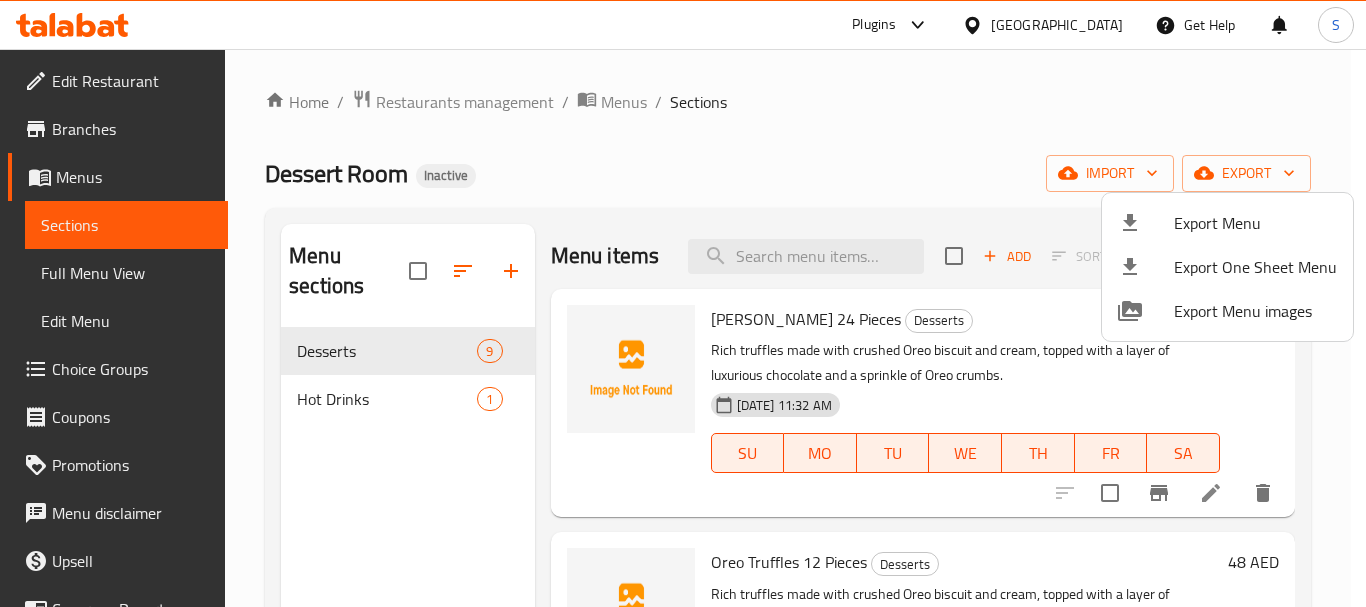 click at bounding box center [683, 303] 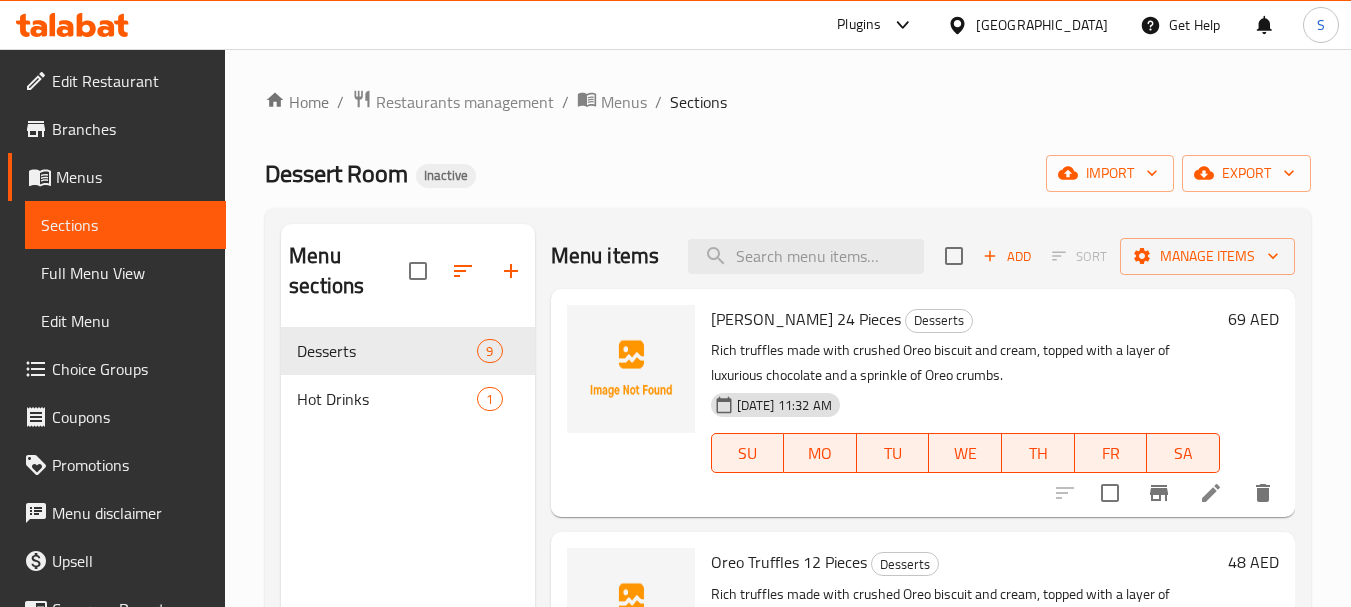 click on "Edit Restaurant" at bounding box center (131, 81) 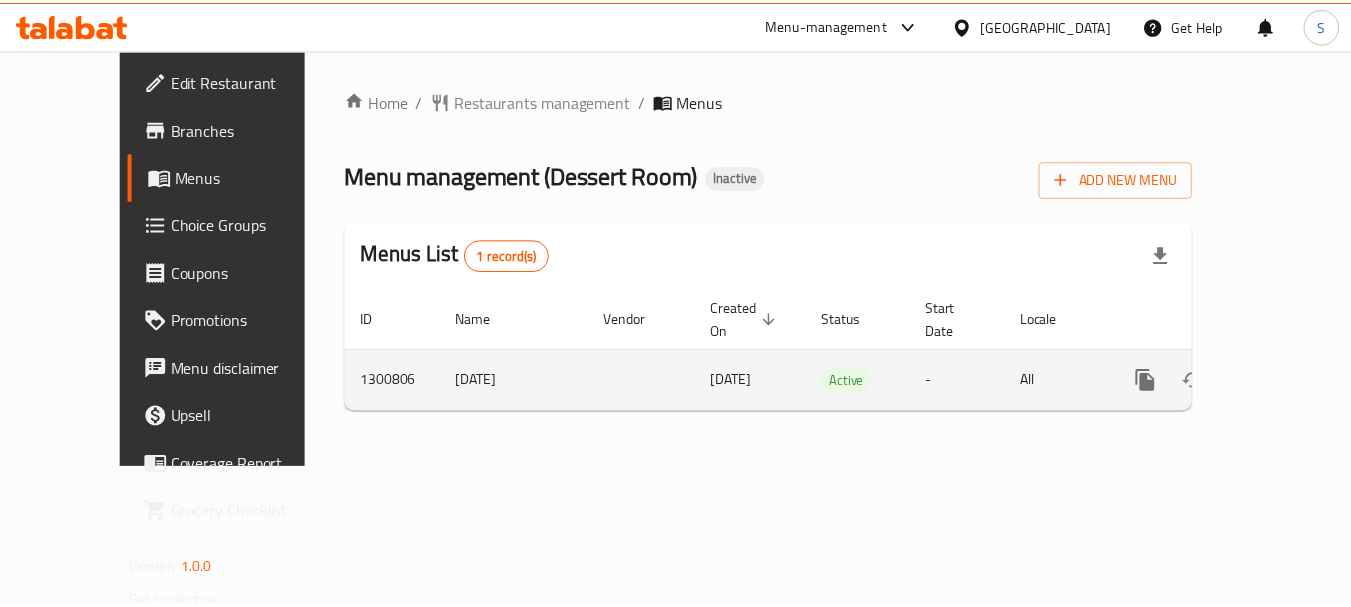 scroll, scrollTop: 0, scrollLeft: 0, axis: both 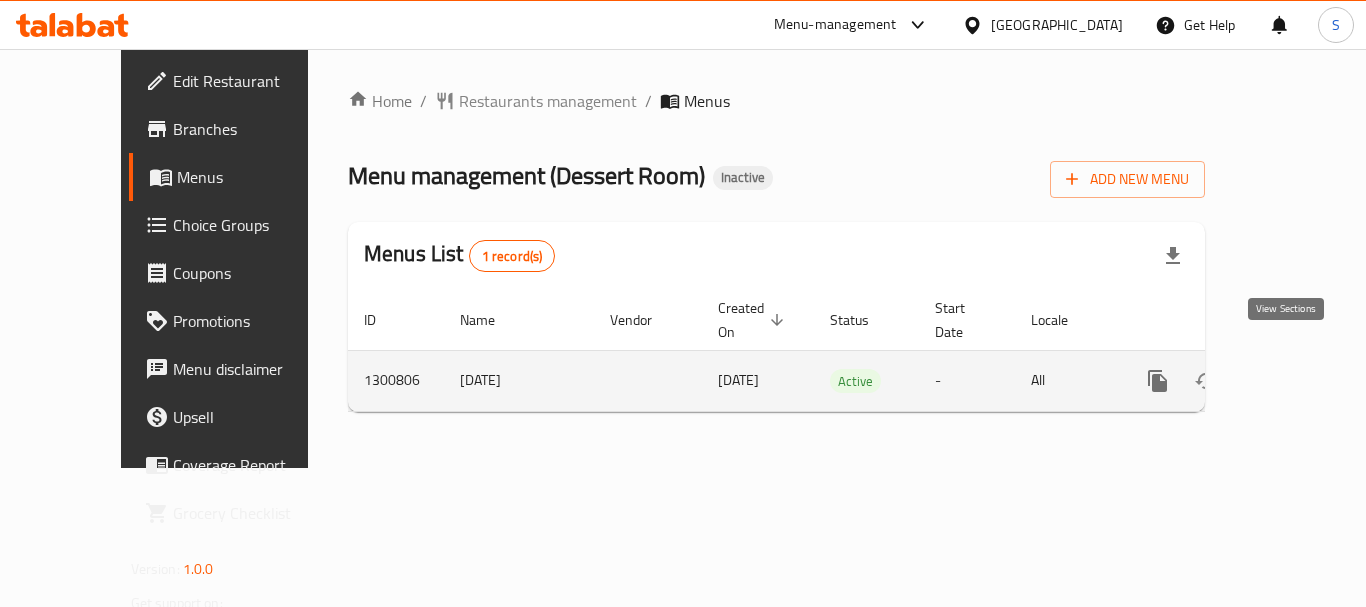 click 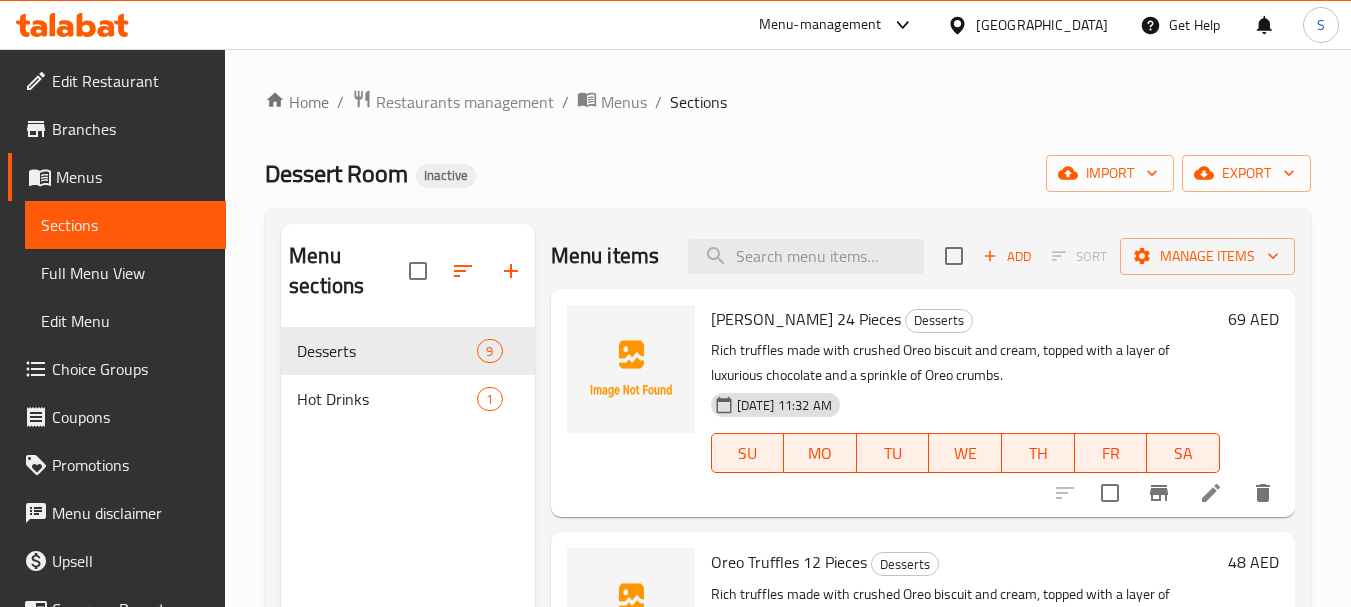 scroll, scrollTop: 100, scrollLeft: 0, axis: vertical 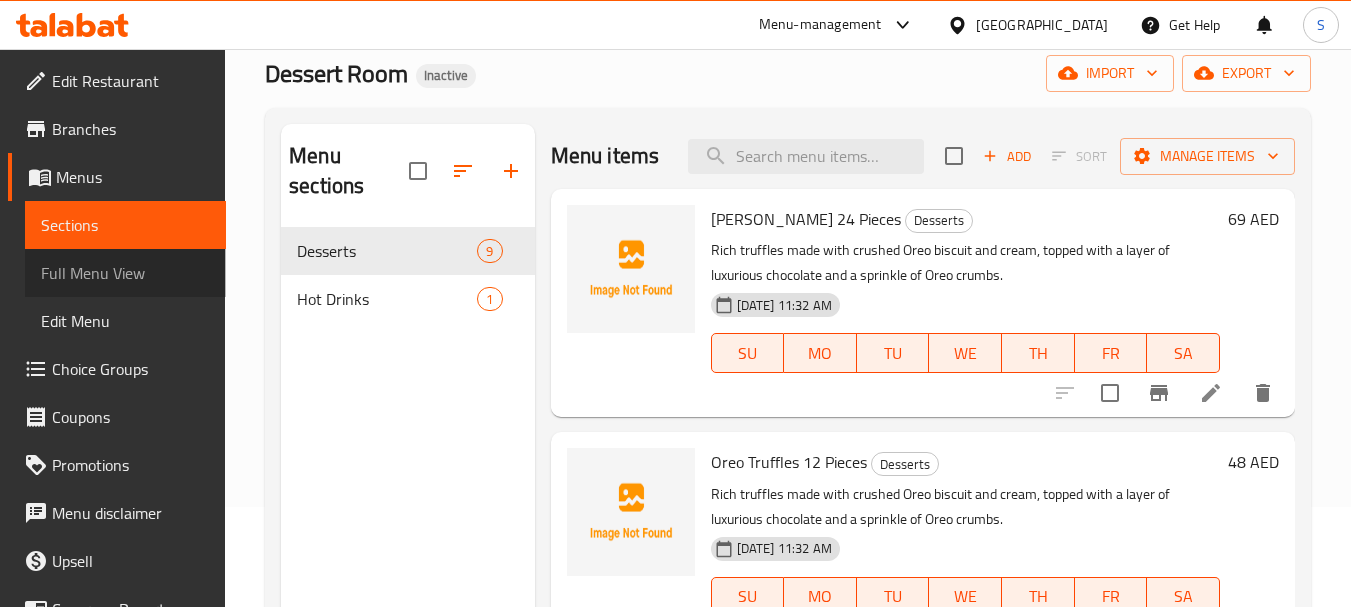 click on "Full Menu View" at bounding box center [125, 273] 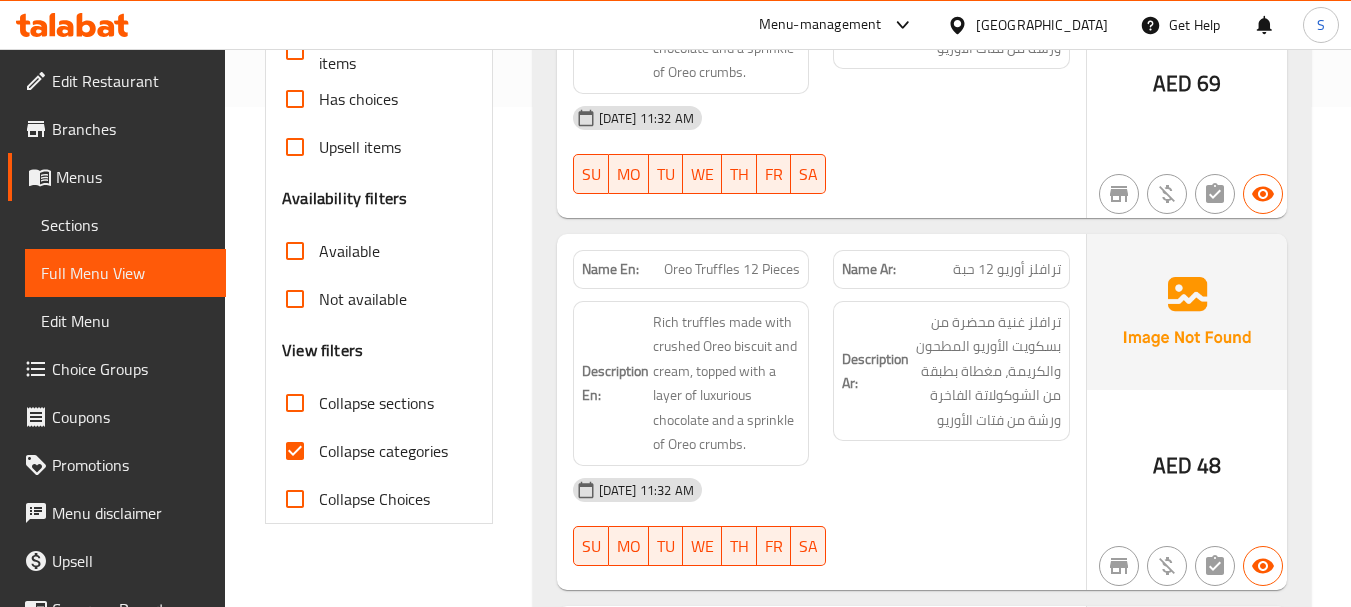 scroll, scrollTop: 600, scrollLeft: 0, axis: vertical 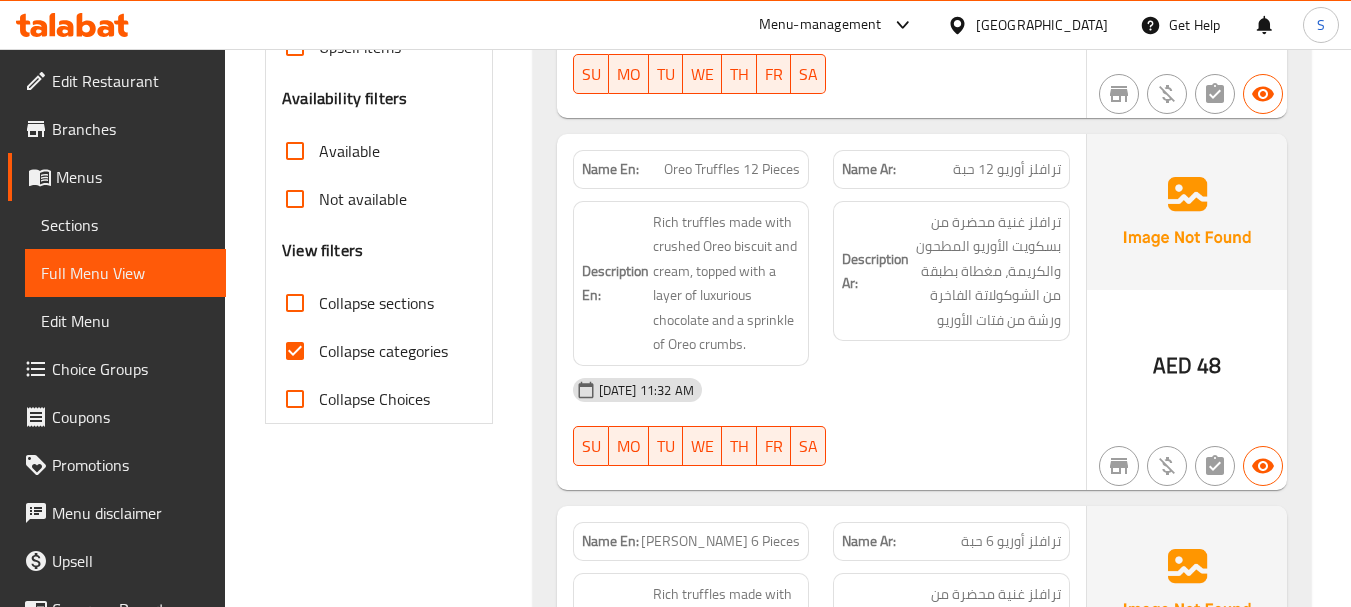 click on "Collapse categories" at bounding box center [383, 351] 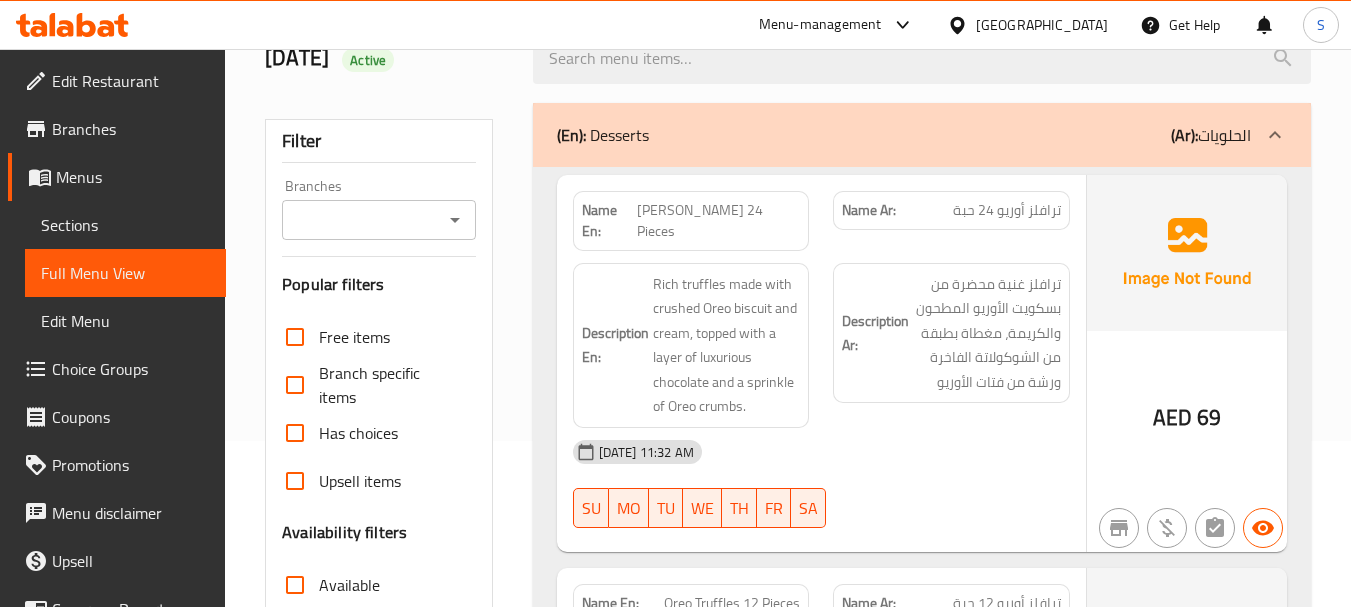 scroll, scrollTop: 200, scrollLeft: 0, axis: vertical 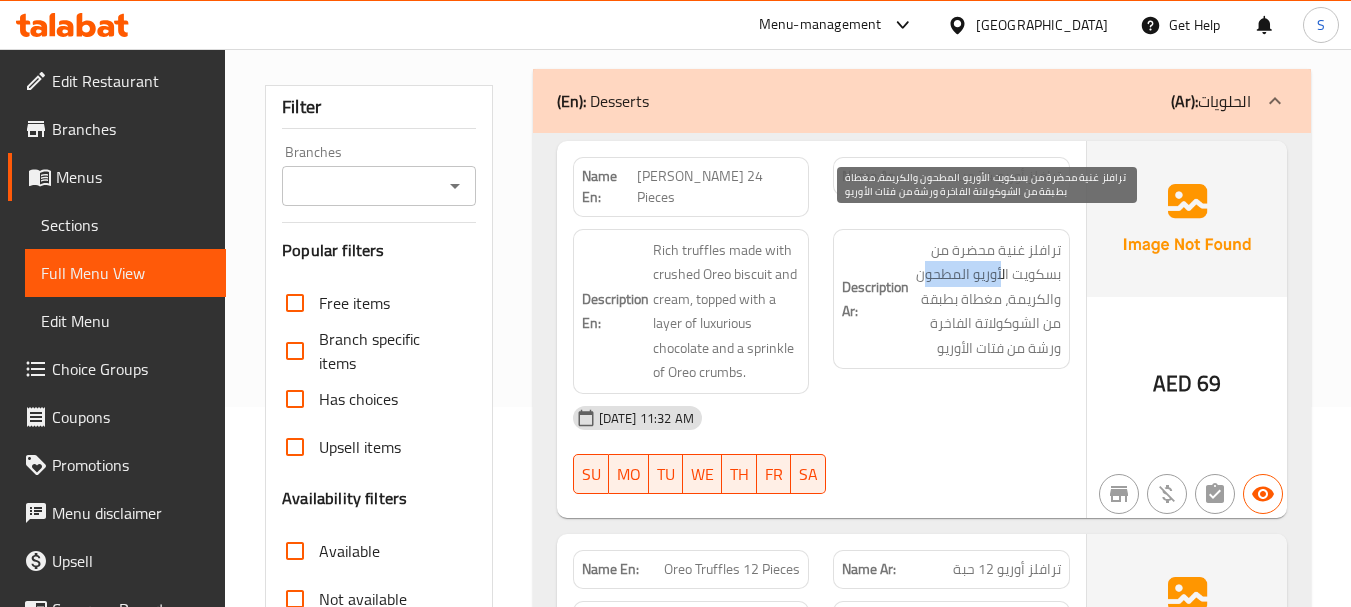 drag, startPoint x: 925, startPoint y: 257, endPoint x: 1011, endPoint y: 272, distance: 87.29834 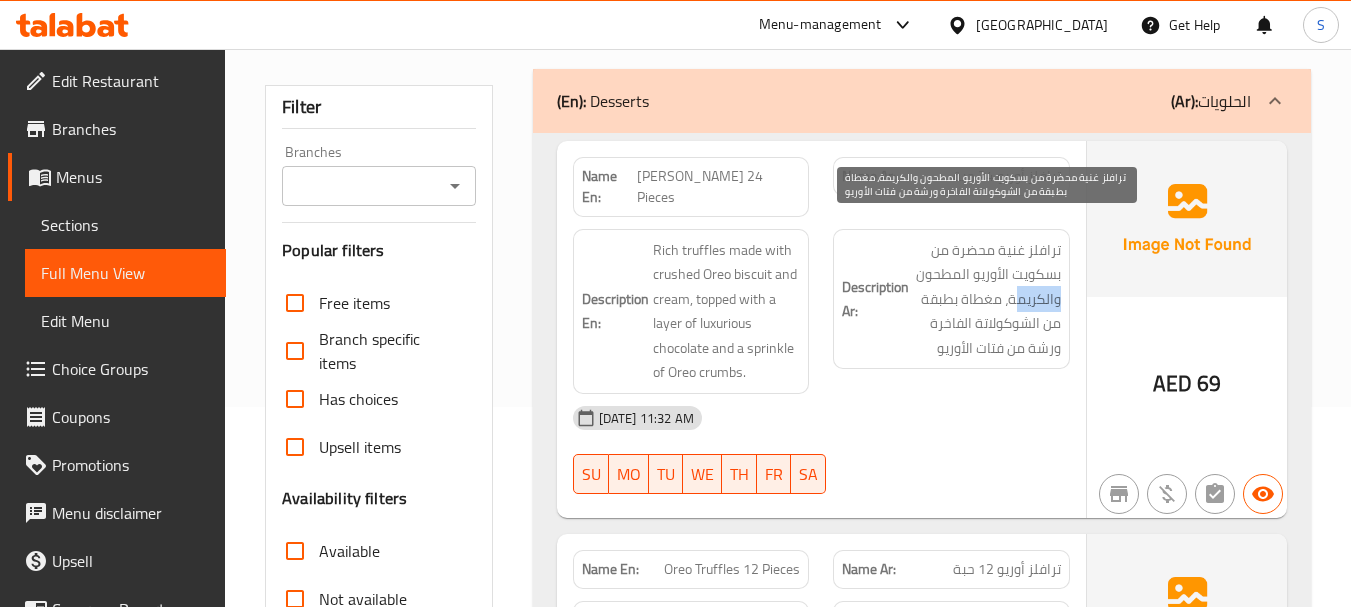 drag, startPoint x: 1014, startPoint y: 279, endPoint x: 1063, endPoint y: 280, distance: 49.010204 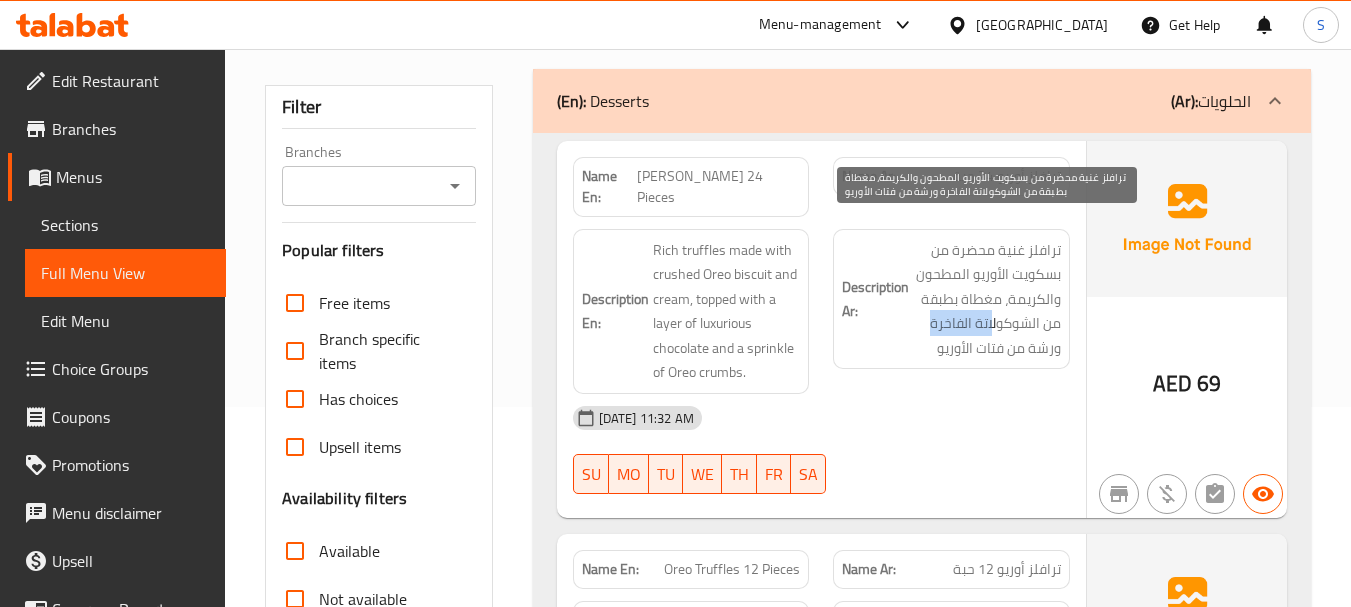 drag, startPoint x: 928, startPoint y: 307, endPoint x: 991, endPoint y: 307, distance: 63 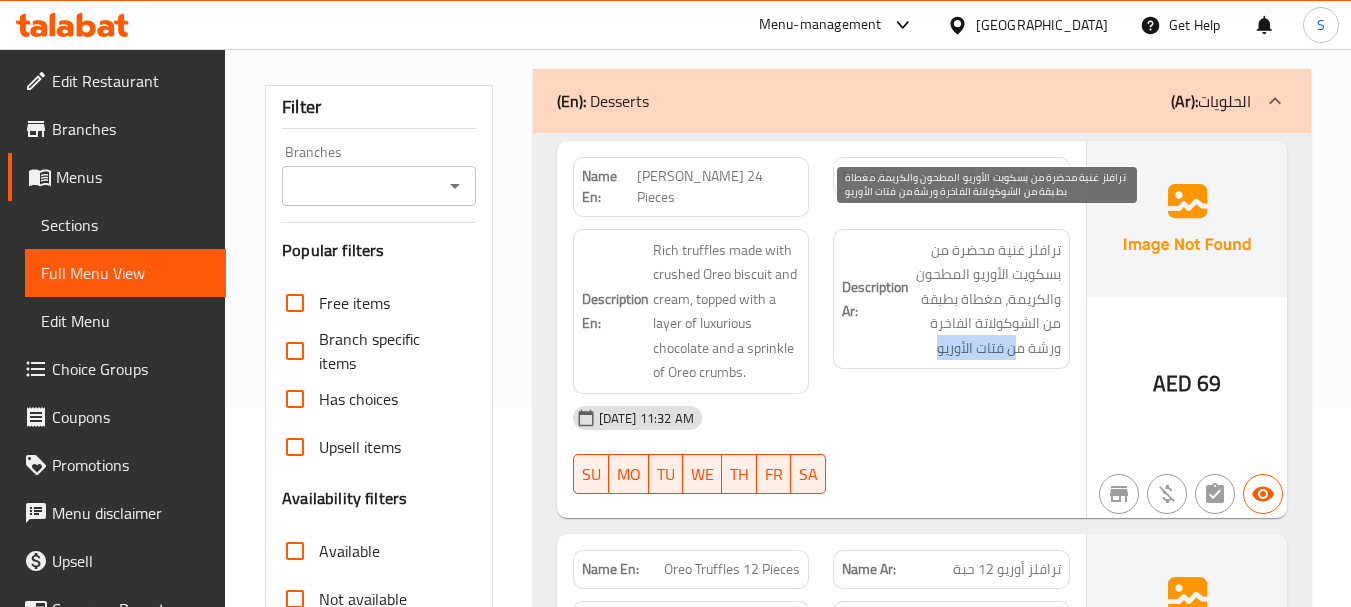 drag, startPoint x: 939, startPoint y: 333, endPoint x: 1016, endPoint y: 330, distance: 77.05842 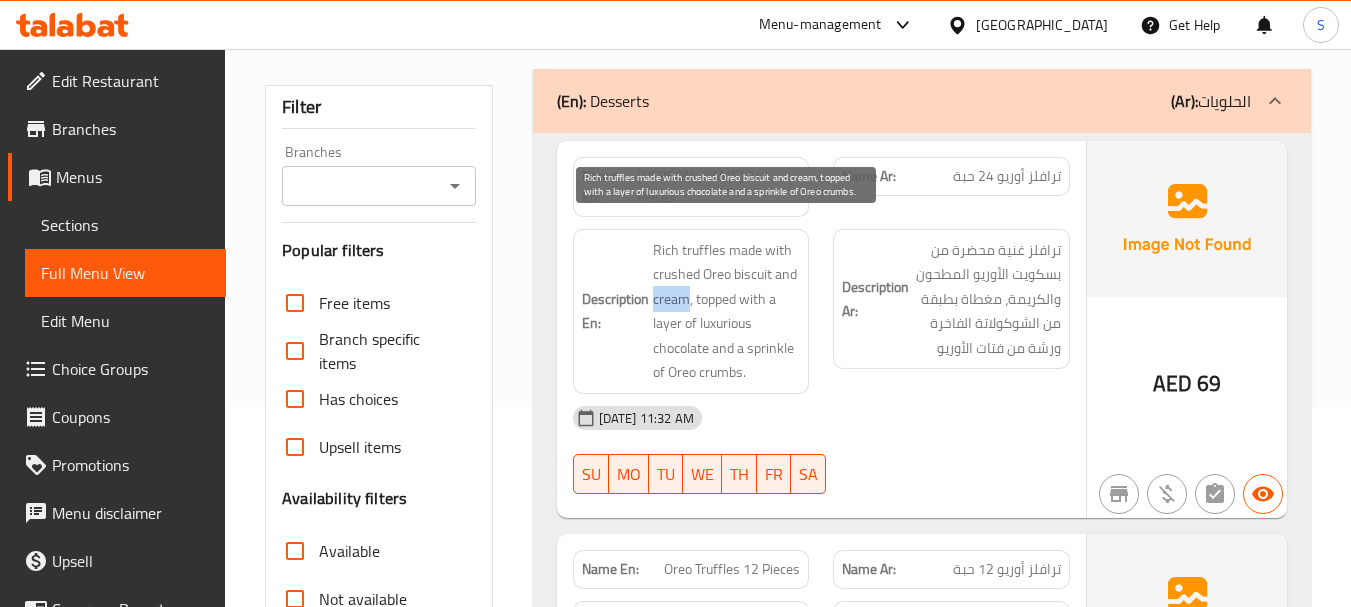 drag, startPoint x: 651, startPoint y: 286, endPoint x: 684, endPoint y: 286, distance: 33 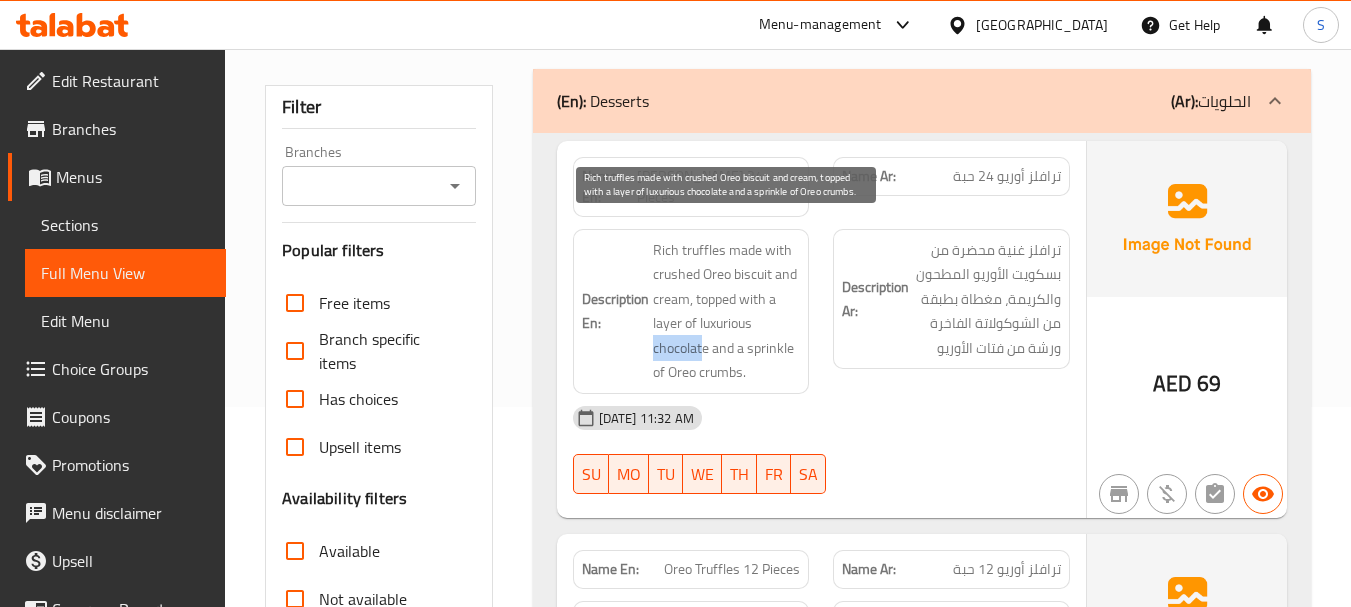 drag, startPoint x: 651, startPoint y: 329, endPoint x: 704, endPoint y: 328, distance: 53.009434 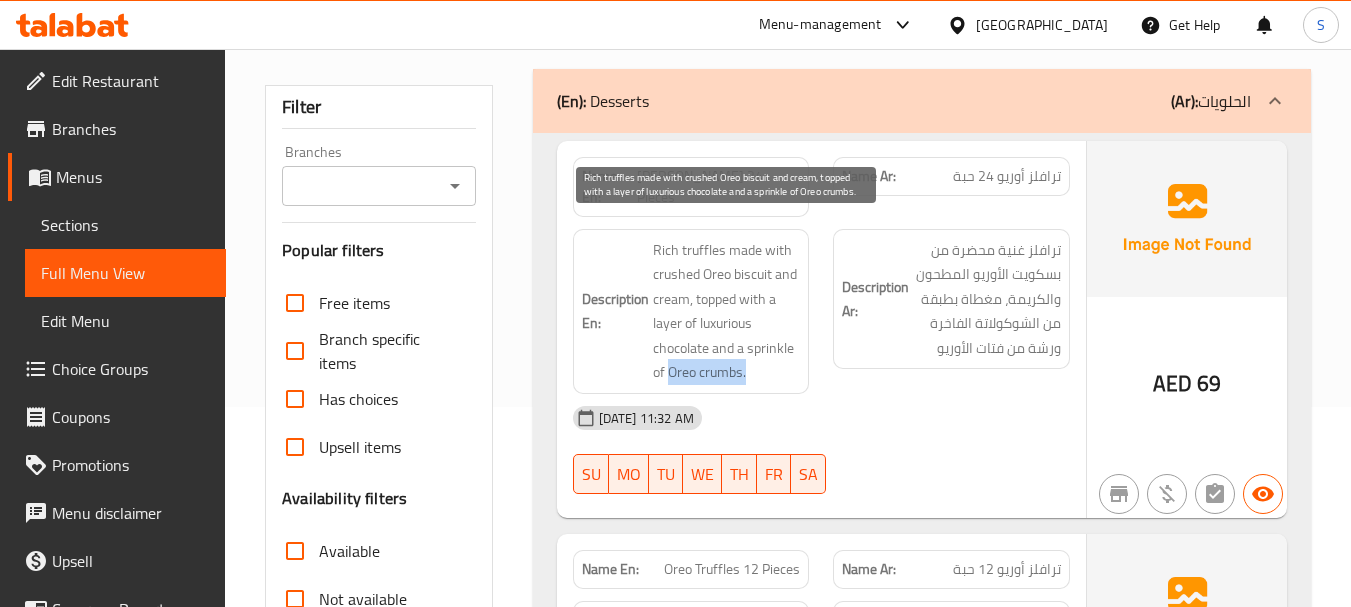 drag, startPoint x: 672, startPoint y: 353, endPoint x: 768, endPoint y: 355, distance: 96.02083 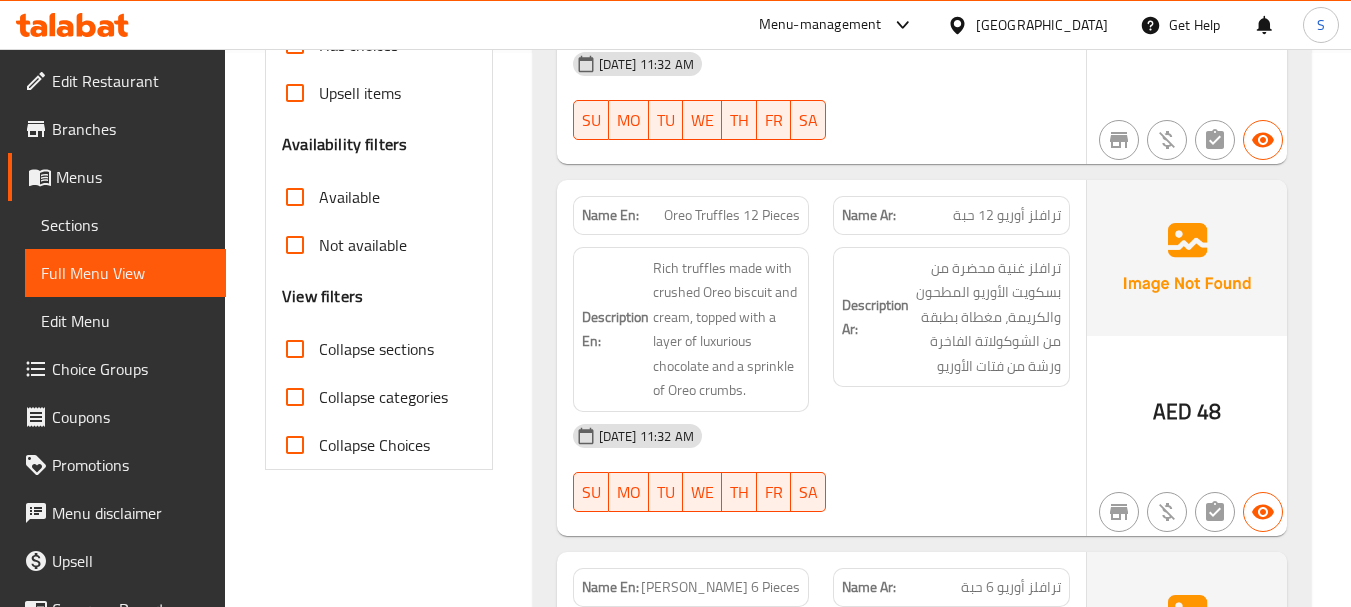scroll, scrollTop: 600, scrollLeft: 0, axis: vertical 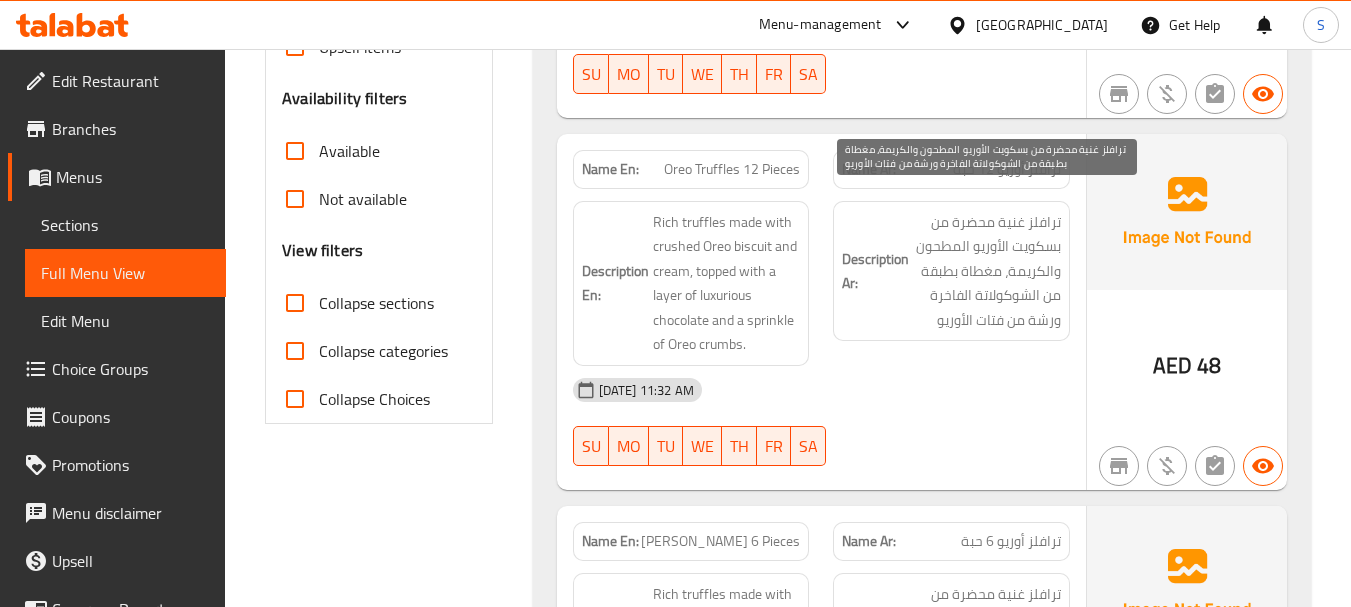 click on "ترافلز غنية محضرة من بسكويت الأوريو المطحون والكريمة، مغطاة بطبقة من الشوكولاتة الفاخرة ورشة من فتات الأوريو" at bounding box center (987, 271) 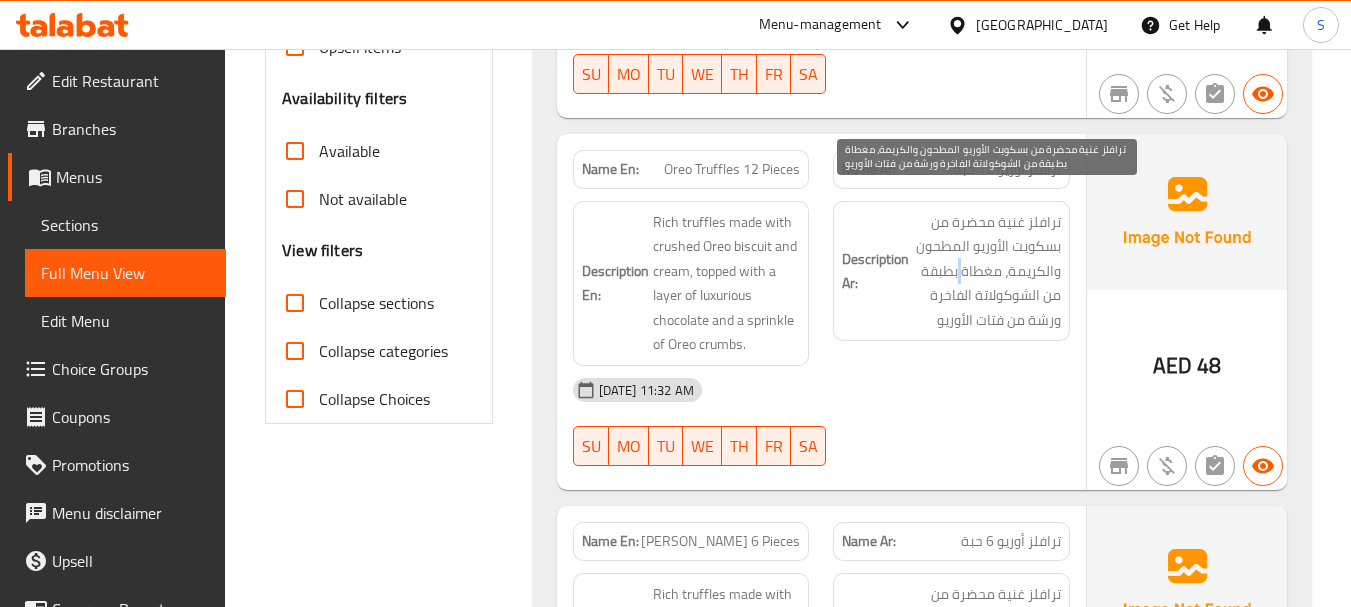 click on "ترافلز غنية محضرة من بسكويت الأوريو المطحون والكريمة، مغطاة بطبقة من الشوكولاتة الفاخرة ورشة من فتات الأوريو" at bounding box center [987, 271] 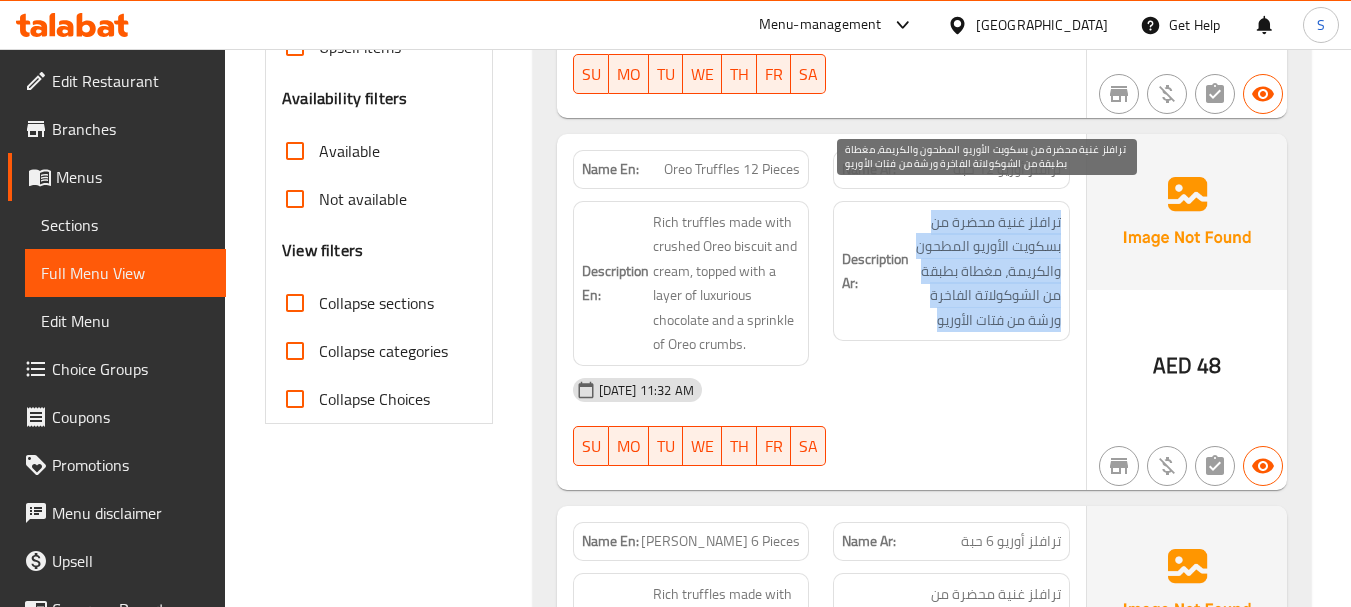 click on "ترافلز غنية محضرة من بسكويت الأوريو المطحون والكريمة، مغطاة بطبقة من الشوكولاتة الفاخرة ورشة من فتات الأوريو" at bounding box center (987, 271) 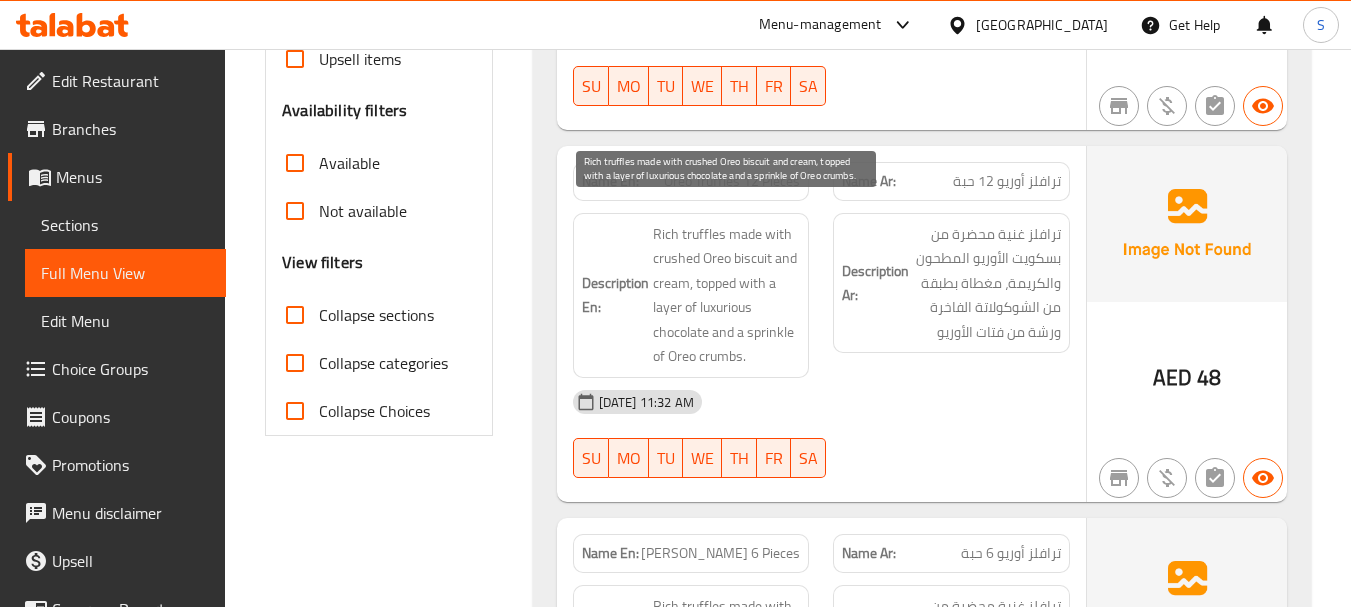 scroll, scrollTop: 500, scrollLeft: 0, axis: vertical 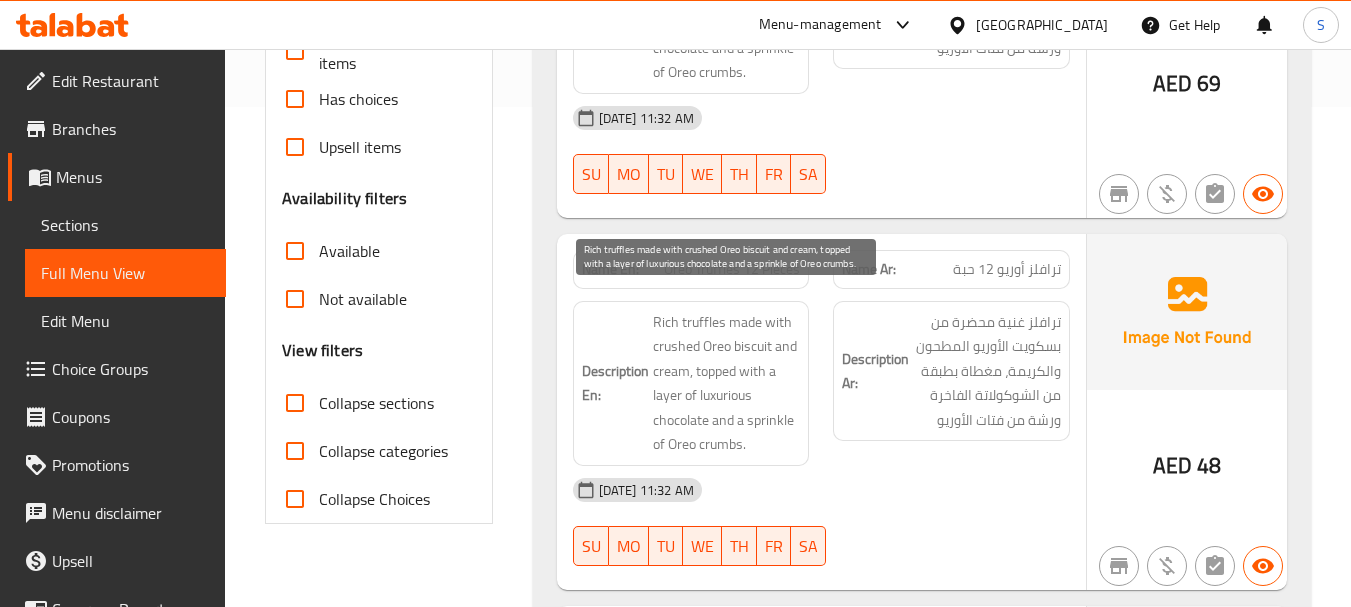 click on "Rich truffles made with crushed Oreo biscuit and cream, topped with a layer of luxurious chocolate and a sprinkle of Oreo crumbs." at bounding box center (727, 383) 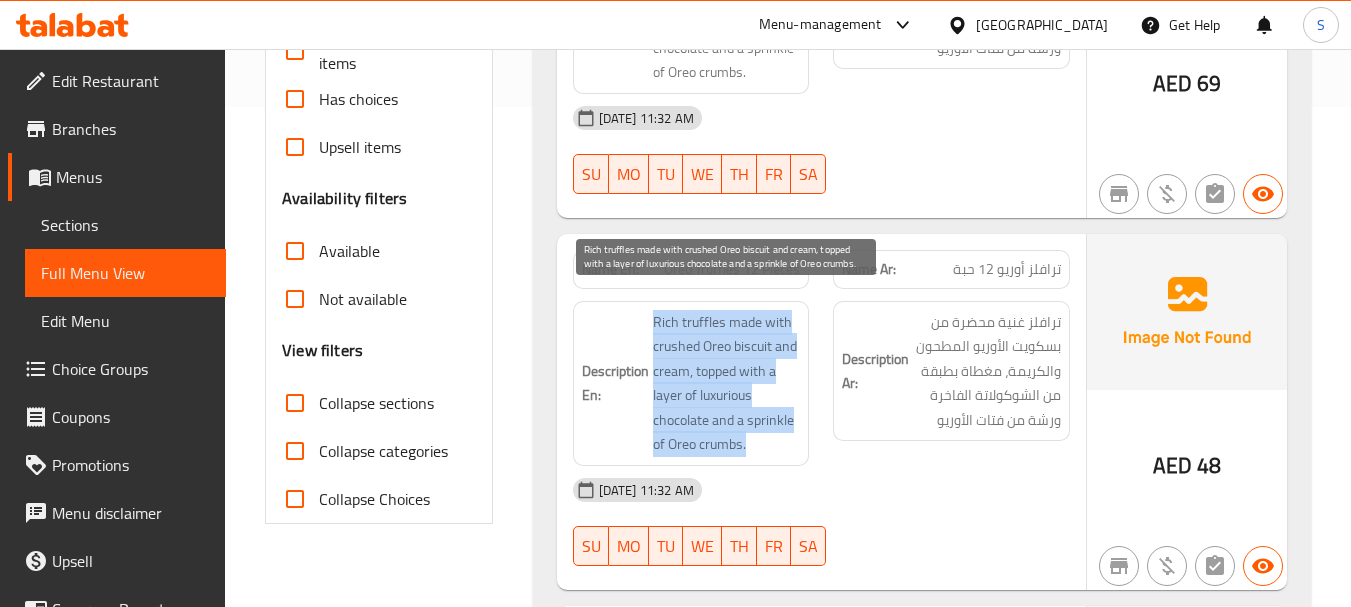 click on "Rich truffles made with crushed Oreo biscuit and cream, topped with a layer of luxurious chocolate and a sprinkle of Oreo crumbs." at bounding box center [727, 383] 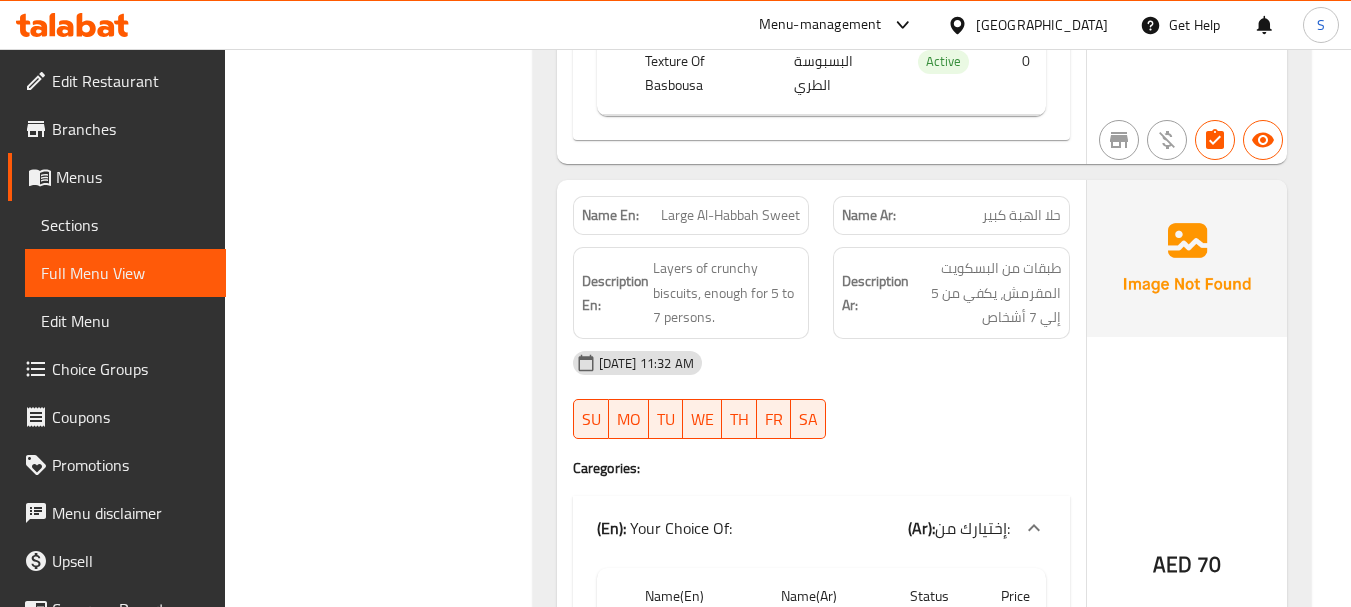 scroll, scrollTop: 2100, scrollLeft: 0, axis: vertical 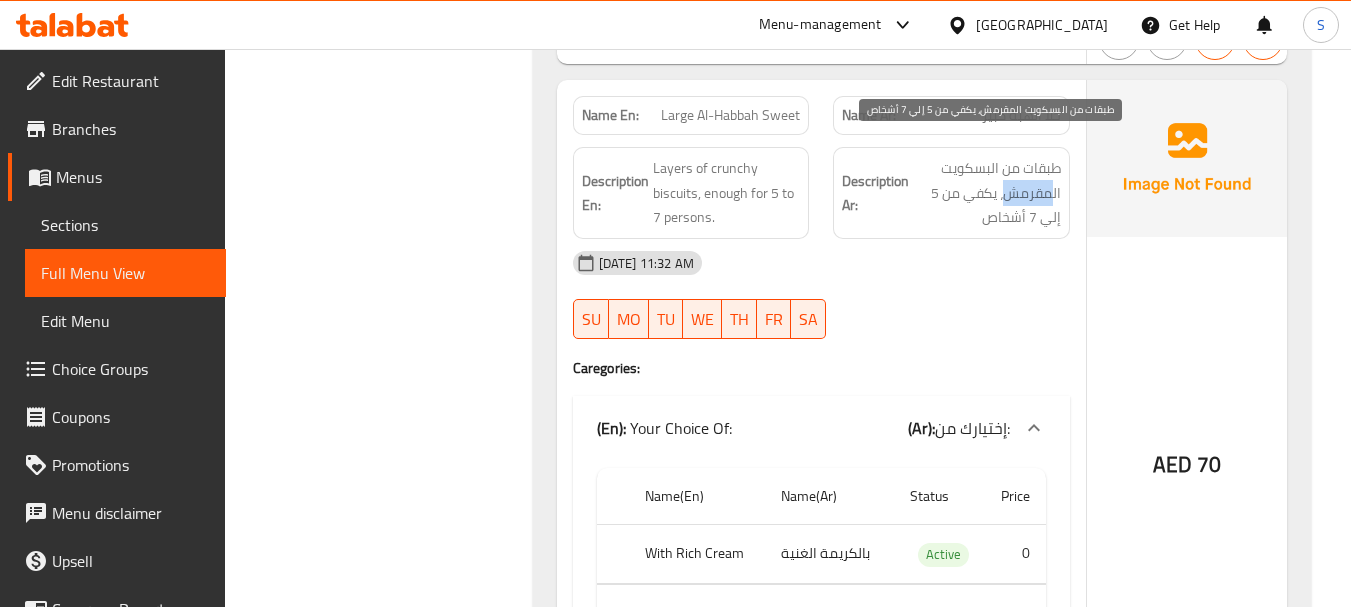 drag, startPoint x: 1011, startPoint y: 175, endPoint x: 1051, endPoint y: 175, distance: 40 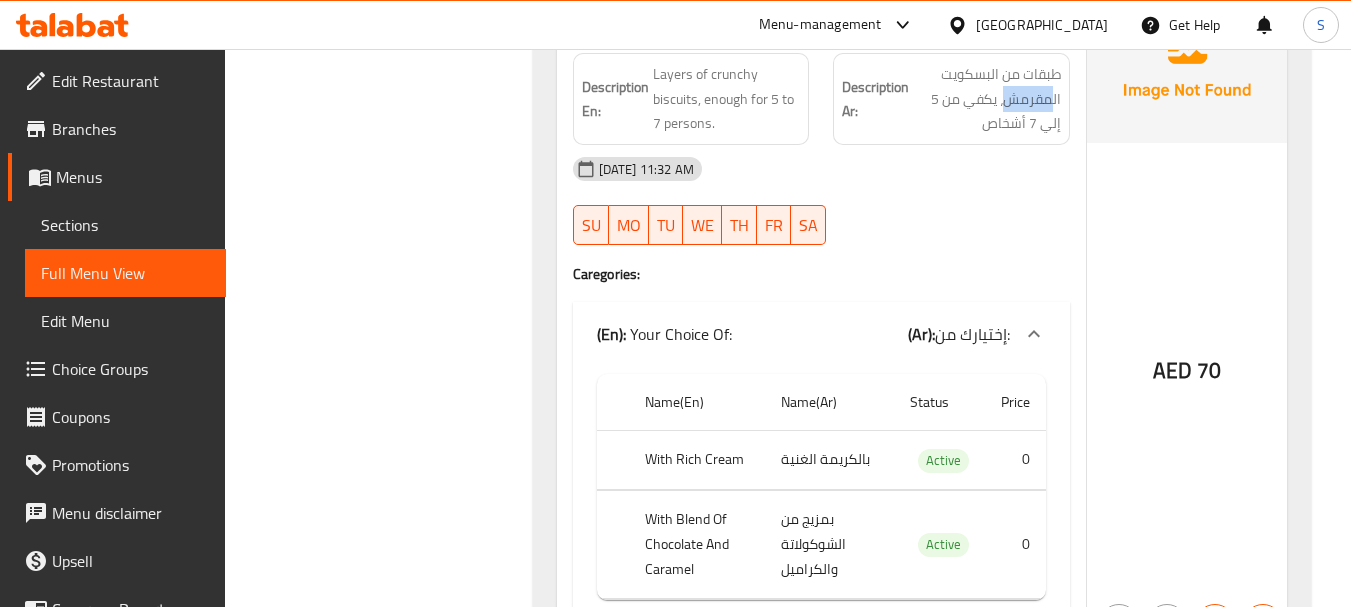 scroll, scrollTop: 2100, scrollLeft: 0, axis: vertical 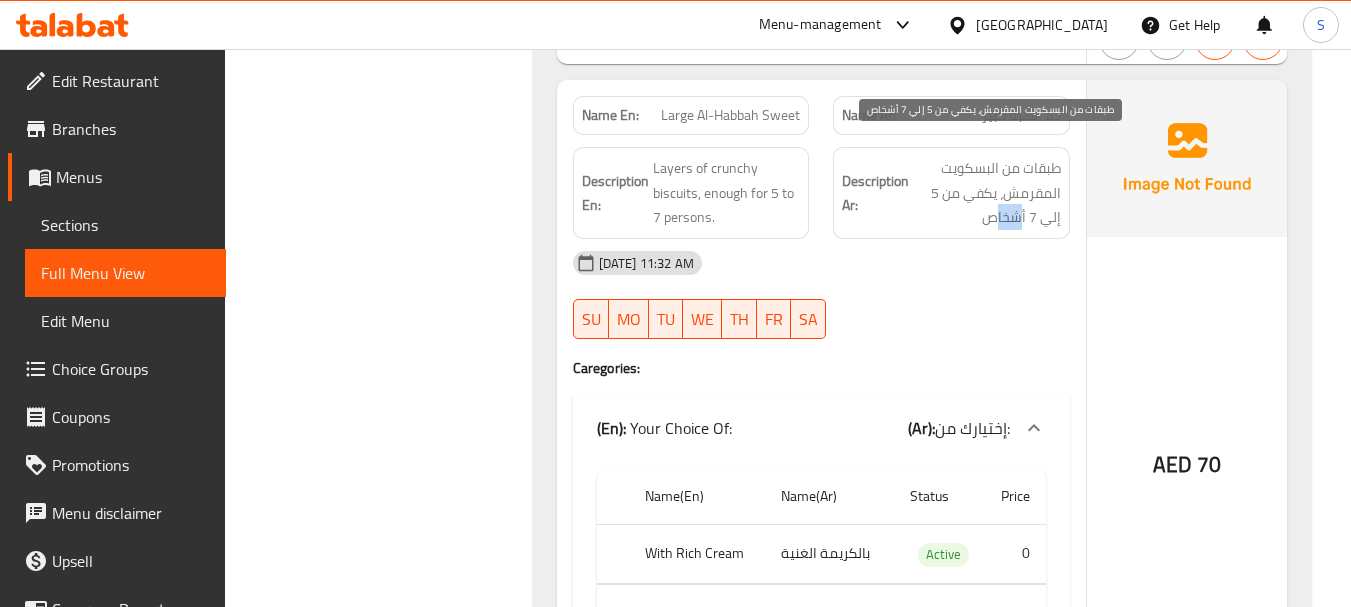 drag, startPoint x: 992, startPoint y: 199, endPoint x: 1022, endPoint y: 200, distance: 30.016663 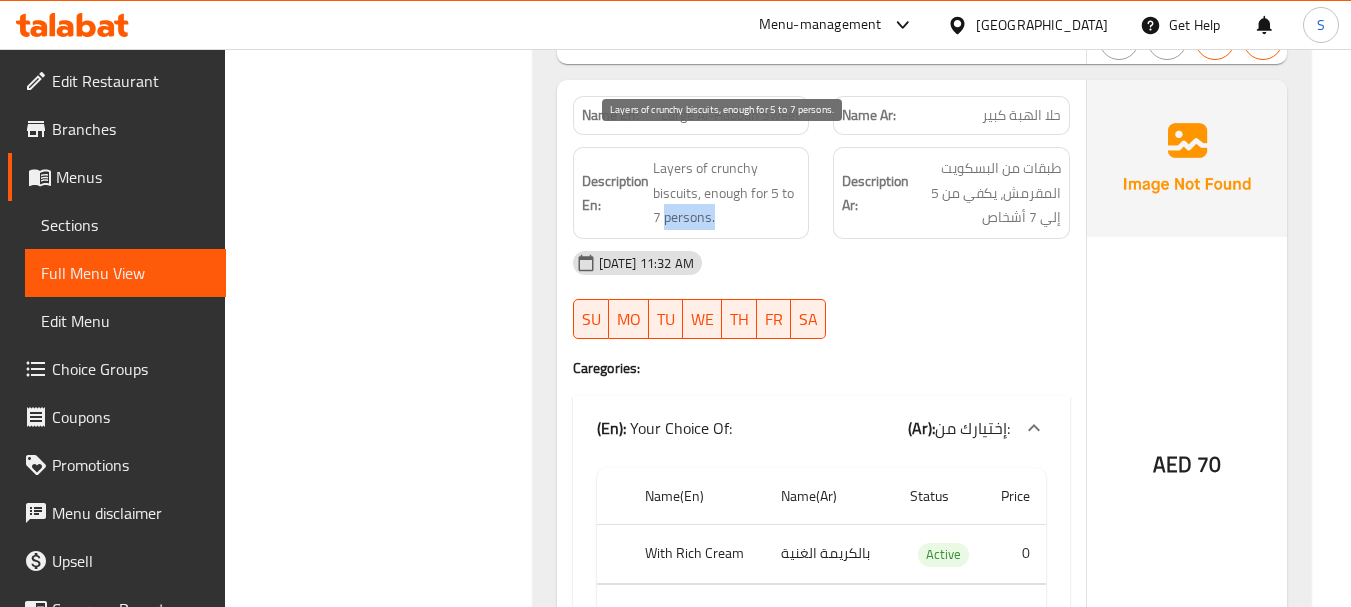 drag, startPoint x: 664, startPoint y: 194, endPoint x: 738, endPoint y: 195, distance: 74.00676 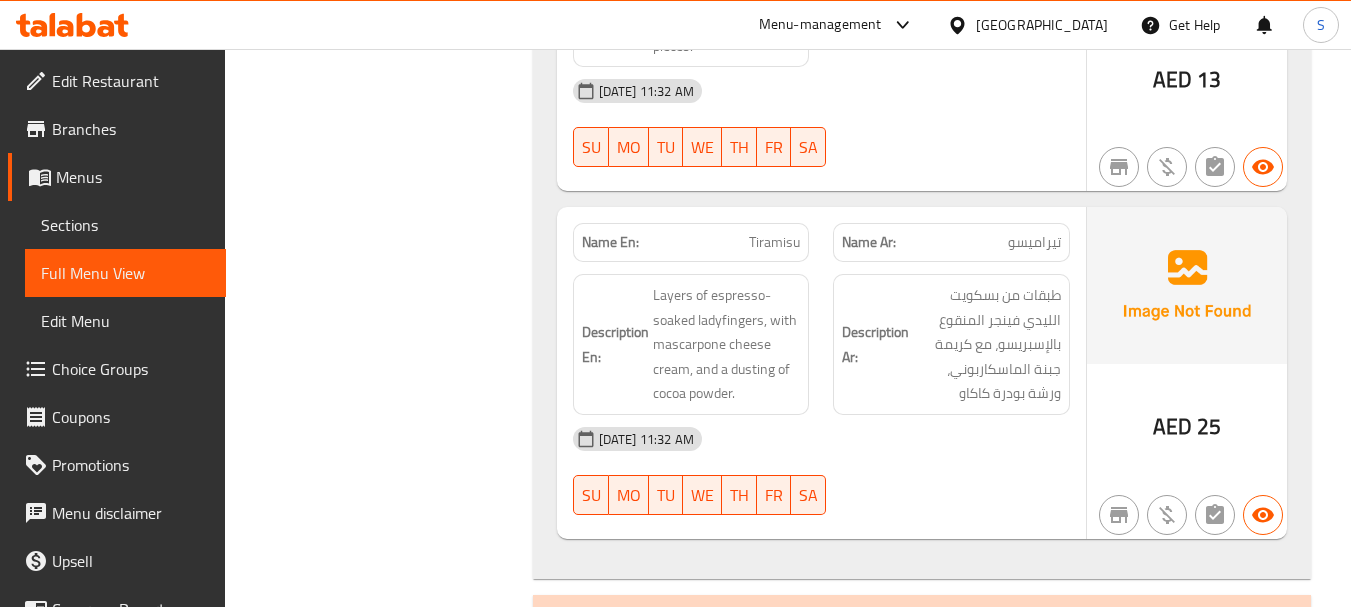 scroll, scrollTop: 4000, scrollLeft: 0, axis: vertical 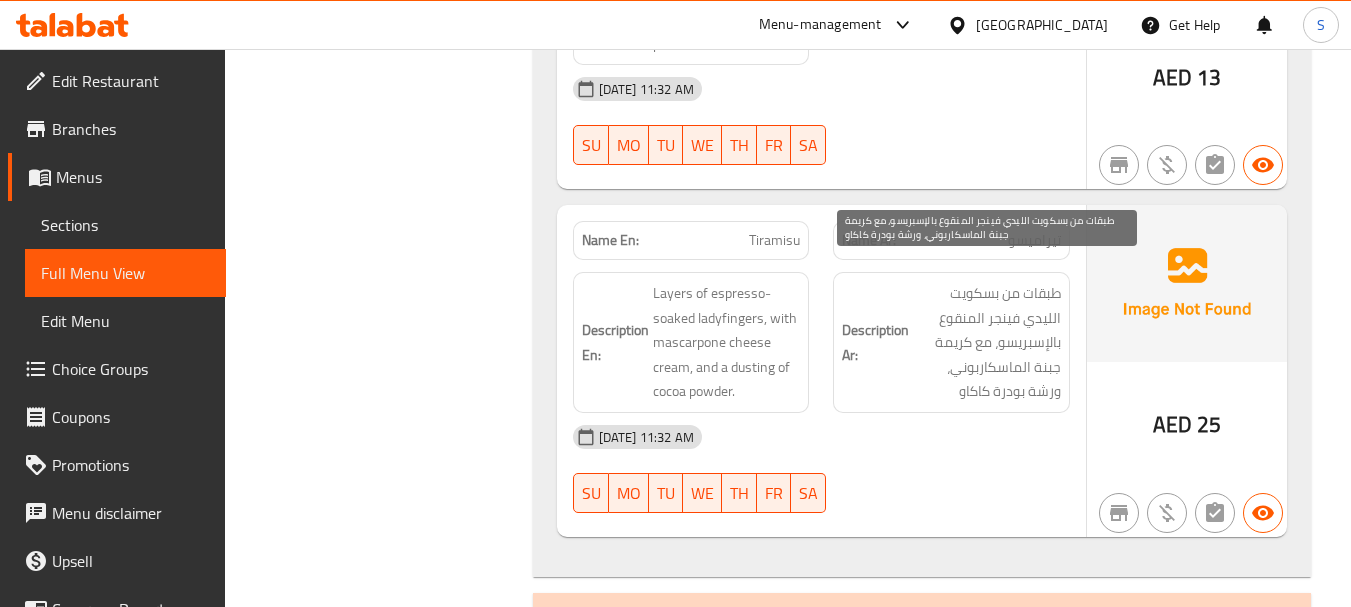 click on "طبقات من بسكويت الليدي فينجر المنقوع بالإسبريسو، مع كريمة جبنة الماسكاربوني، ورشة بودرة كاكاو" at bounding box center (987, 342) 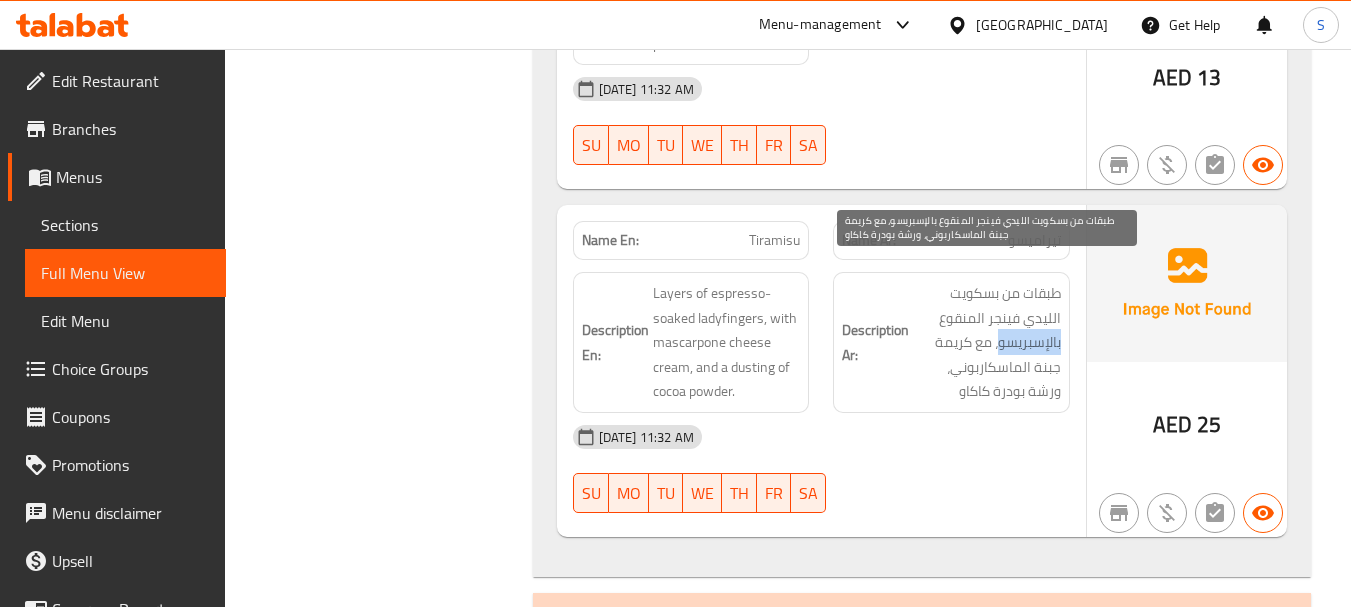 click on "طبقات من بسكويت الليدي فينجر المنقوع بالإسبريسو، مع كريمة جبنة الماسكاربوني، ورشة بودرة كاكاو" at bounding box center [987, 342] 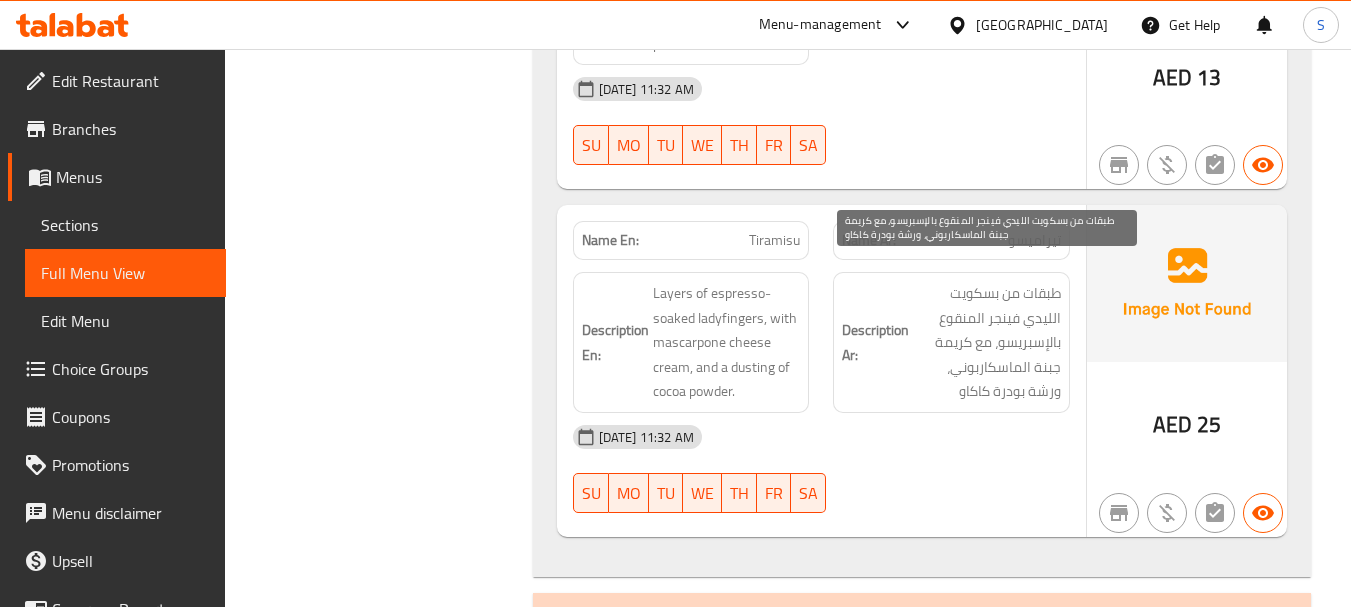 click on "طبقات من بسكويت الليدي فينجر المنقوع بالإسبريسو، مع كريمة جبنة الماسكاربوني، ورشة بودرة كاكاو" at bounding box center (987, 342) 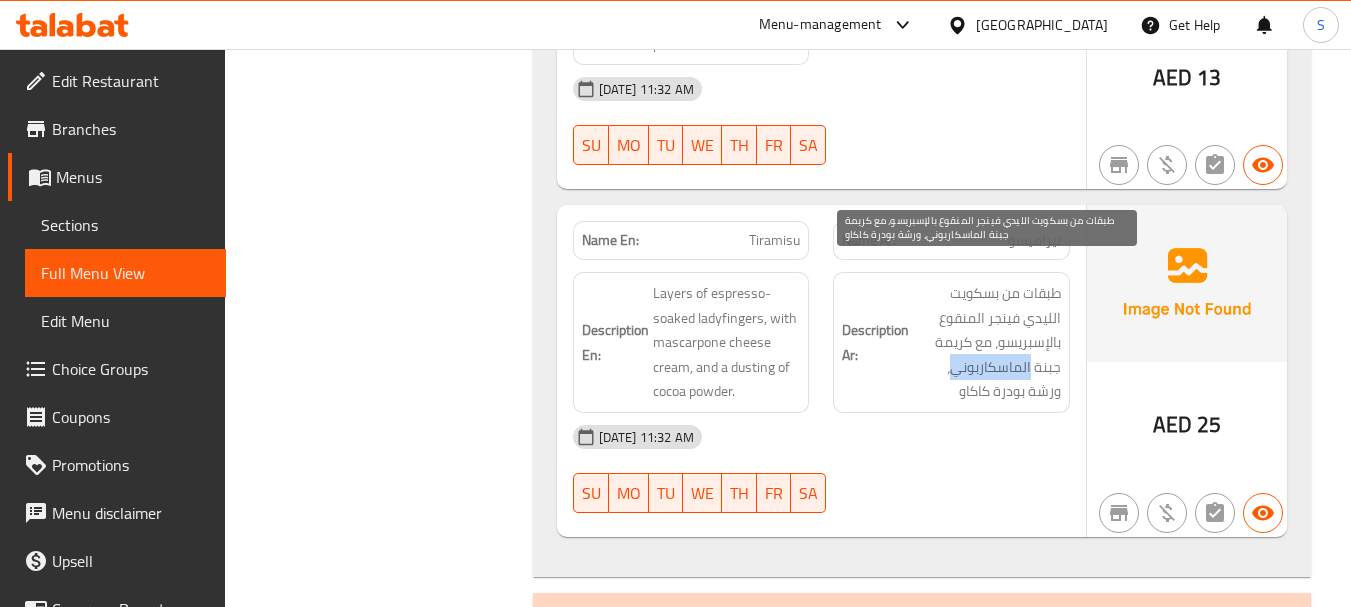 click on "طبقات من بسكويت الليدي فينجر المنقوع بالإسبريسو، مع كريمة جبنة الماسكاربوني، ورشة بودرة كاكاو" at bounding box center (987, 342) 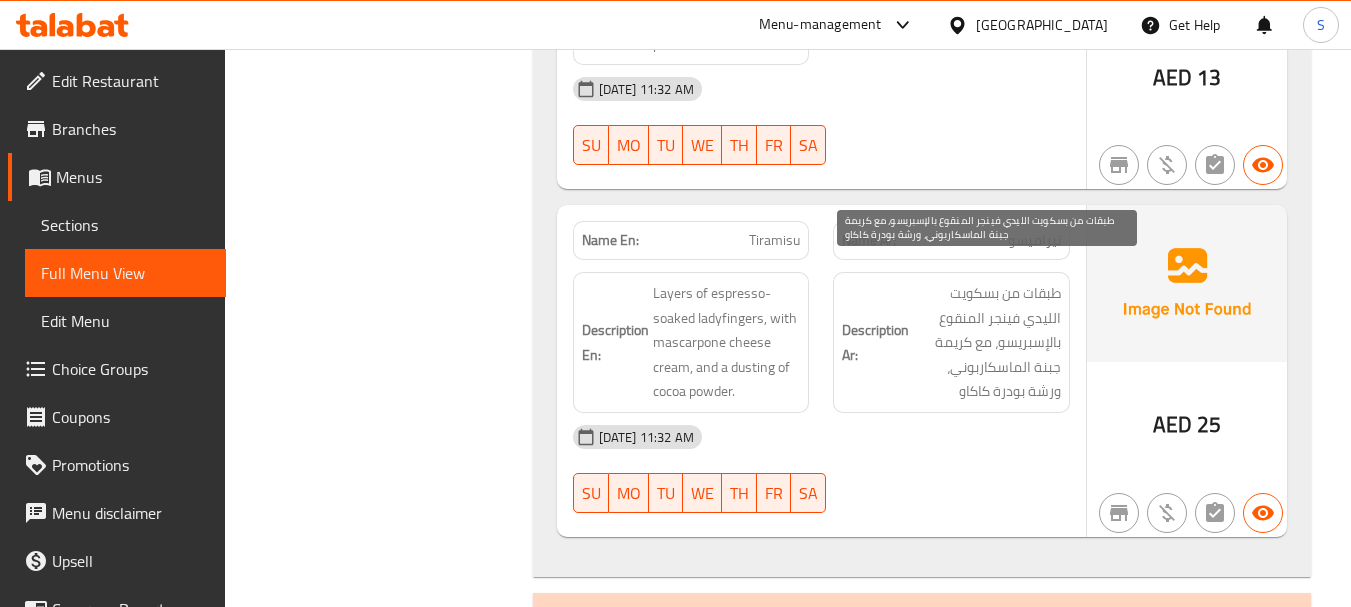 click on "طبقات من بسكويت الليدي فينجر المنقوع بالإسبريسو، مع كريمة جبنة الماسكاربوني، ورشة بودرة كاكاو" at bounding box center (987, 342) 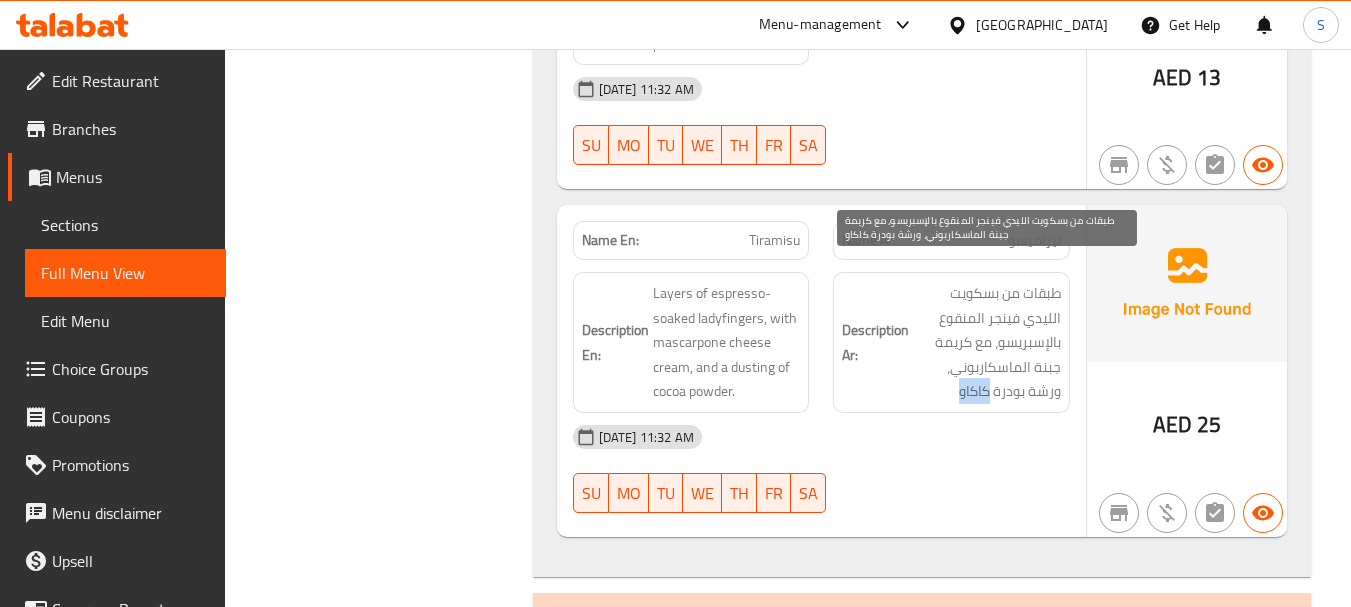 click on "طبقات من بسكويت الليدي فينجر المنقوع بالإسبريسو، مع كريمة جبنة الماسكاربوني، ورشة بودرة كاكاو" at bounding box center [987, 342] 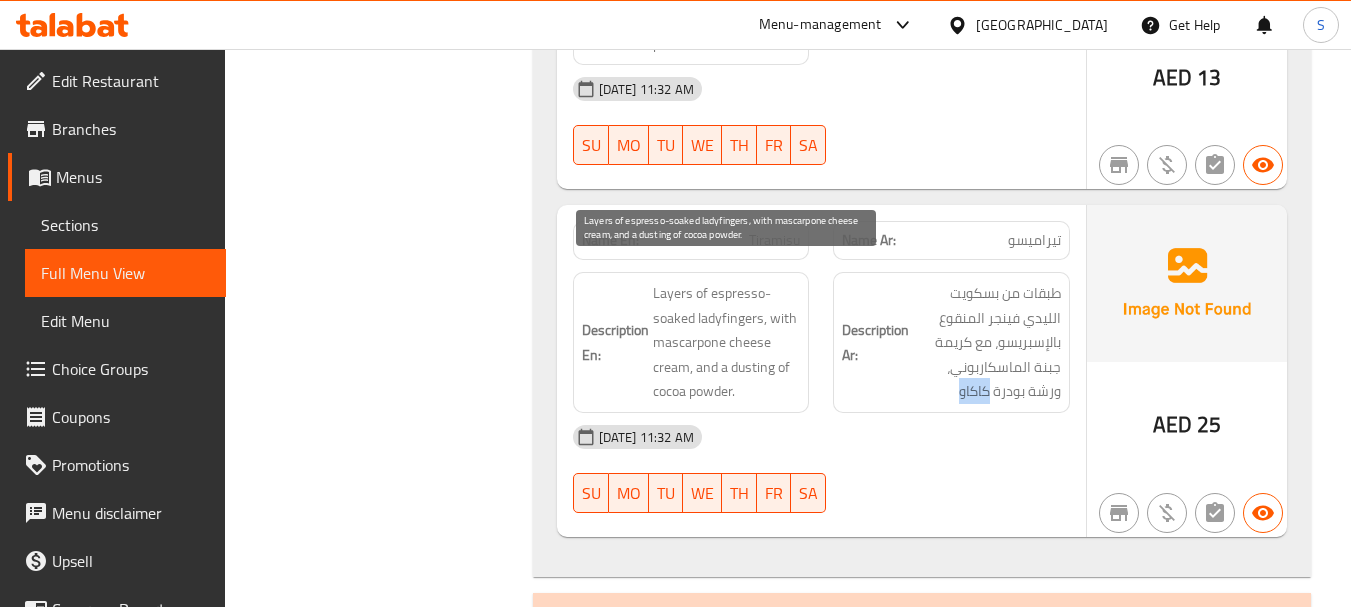 scroll, scrollTop: 4100, scrollLeft: 0, axis: vertical 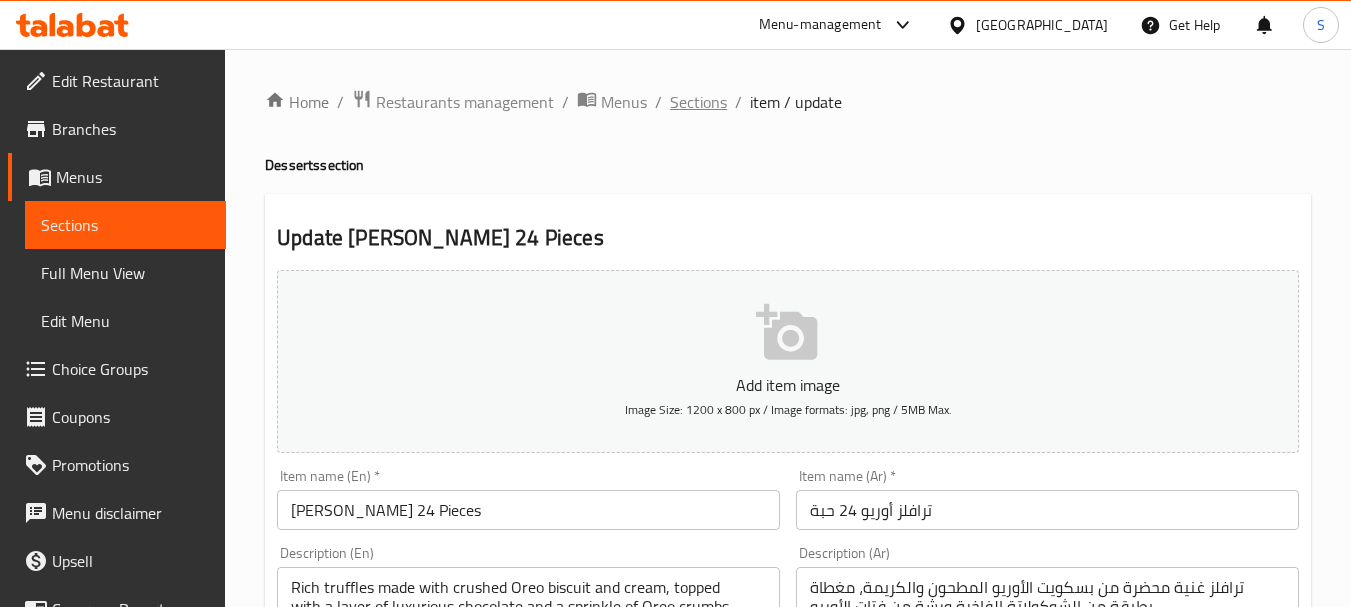 click on "Sections" at bounding box center [698, 102] 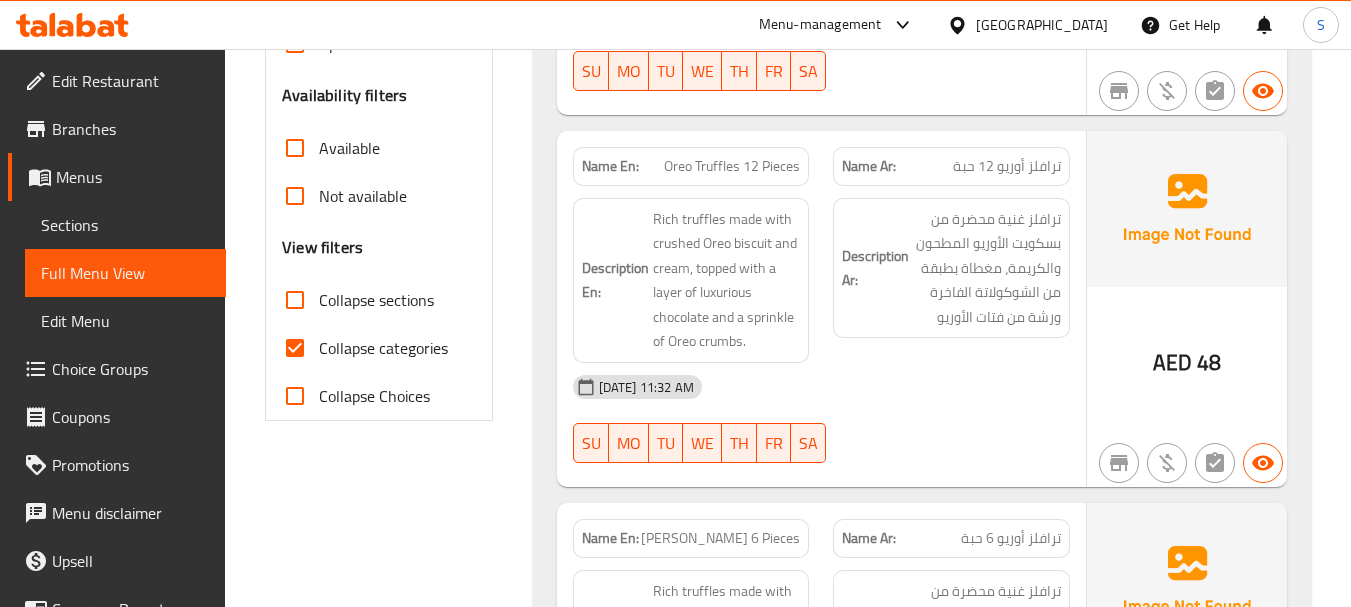 scroll, scrollTop: 700, scrollLeft: 0, axis: vertical 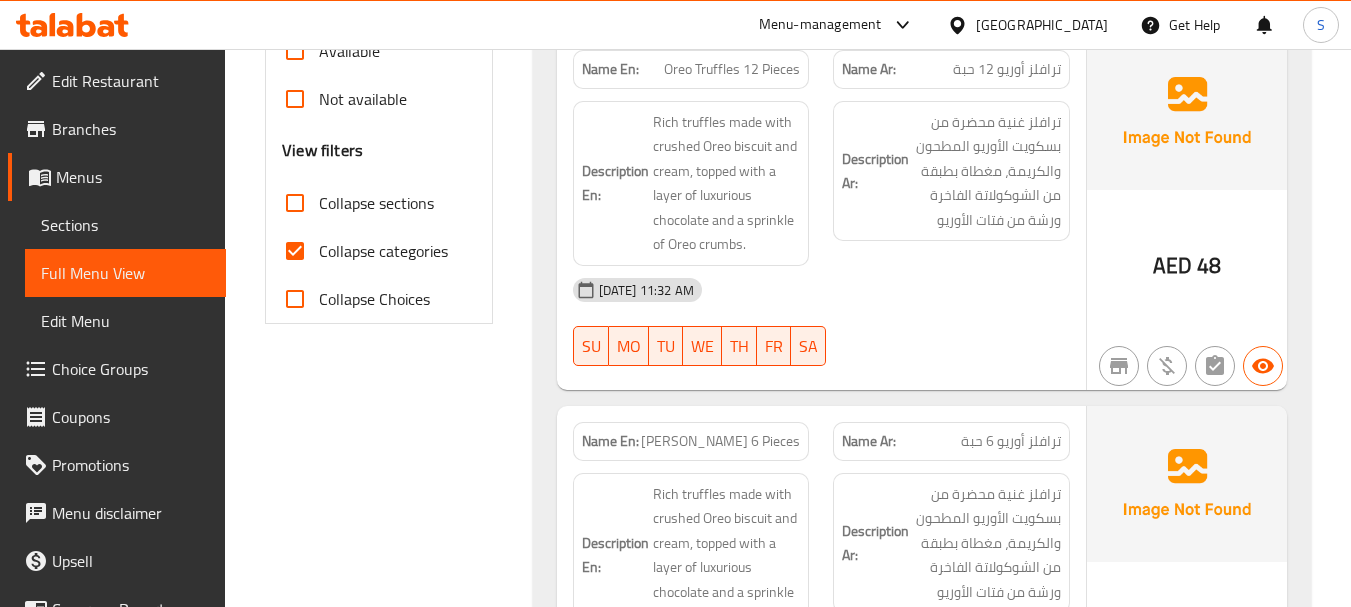 click on "Collapse categories" at bounding box center (383, 251) 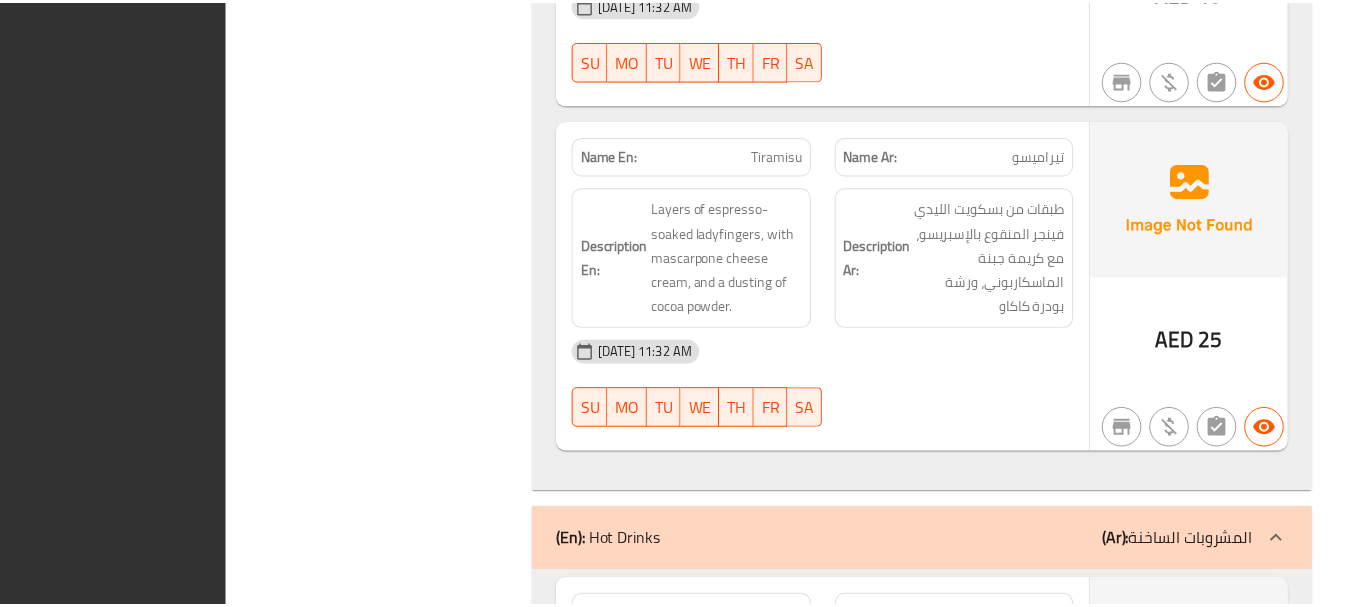 scroll, scrollTop: 4423, scrollLeft: 0, axis: vertical 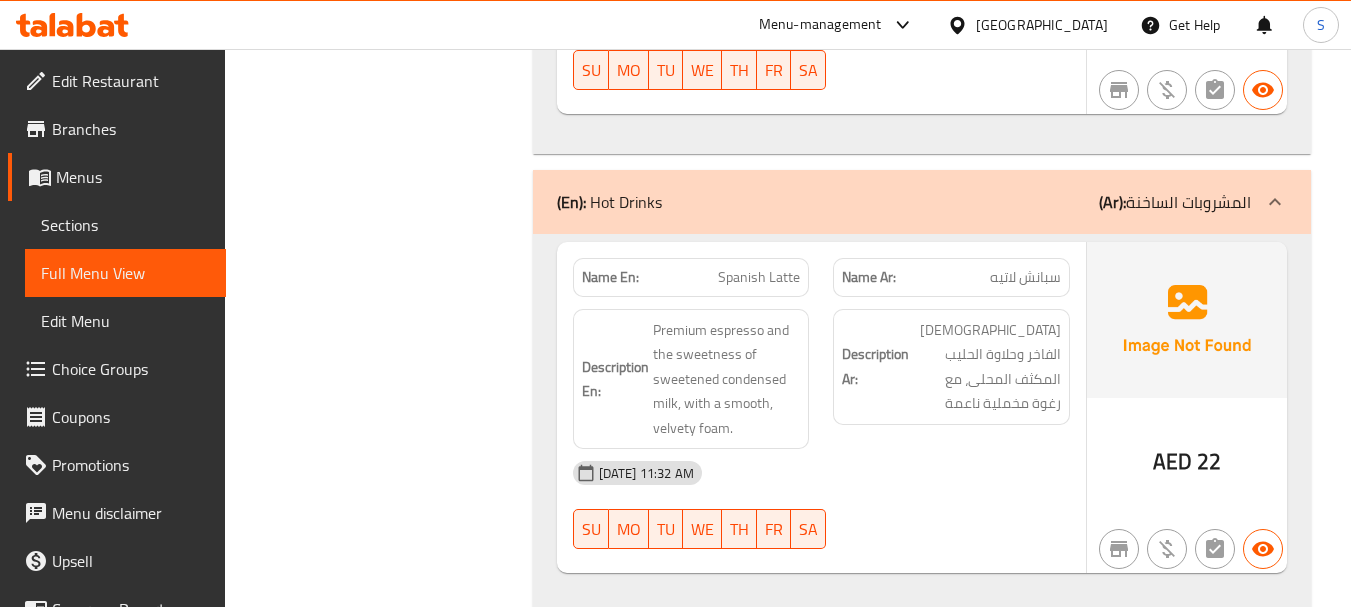 click on "[GEOGRAPHIC_DATA]" at bounding box center [1042, 25] 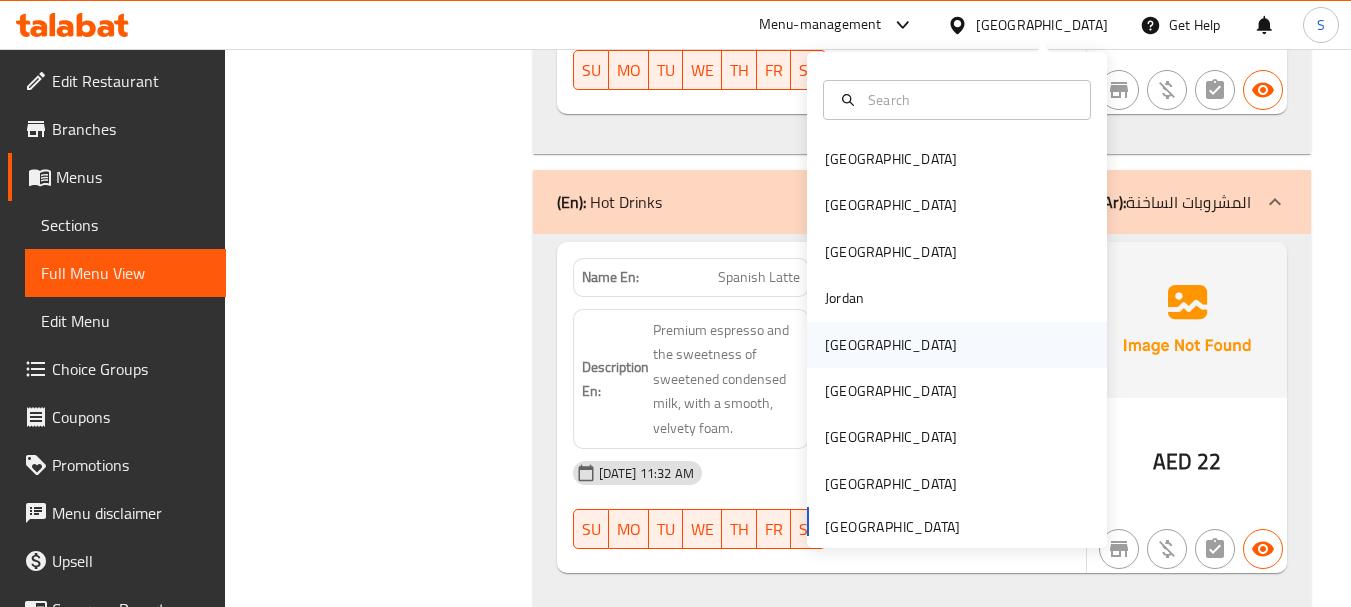 click on "Kuwait" at bounding box center [957, 345] 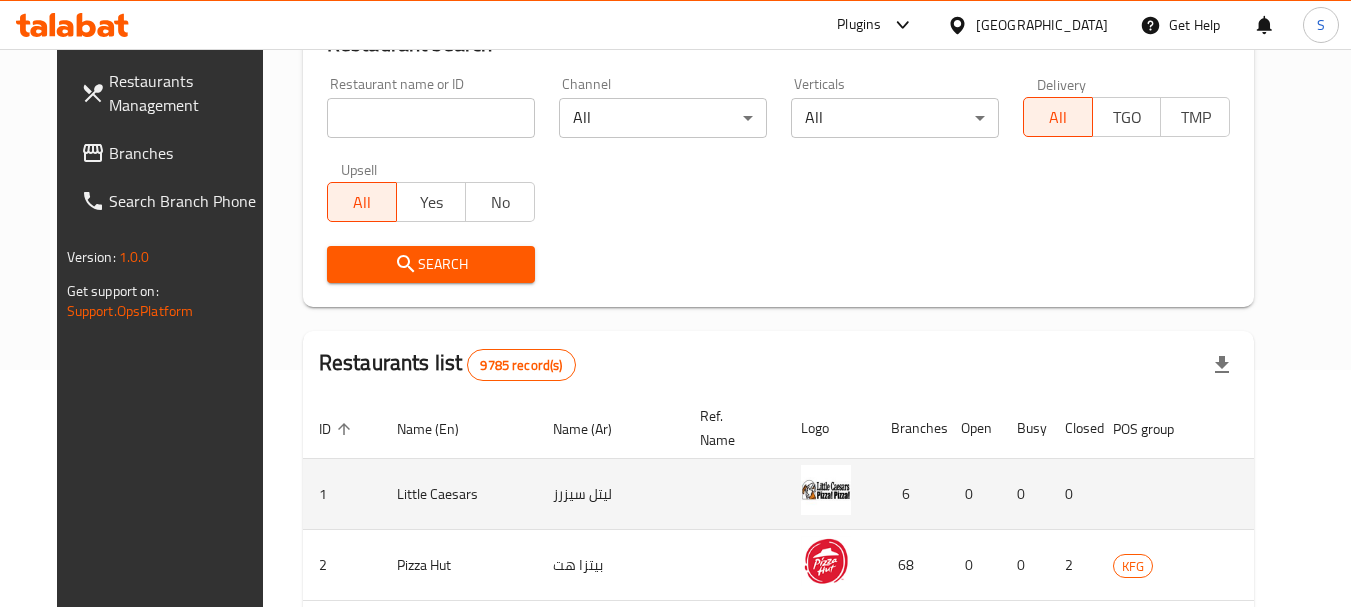 scroll, scrollTop: 207, scrollLeft: 0, axis: vertical 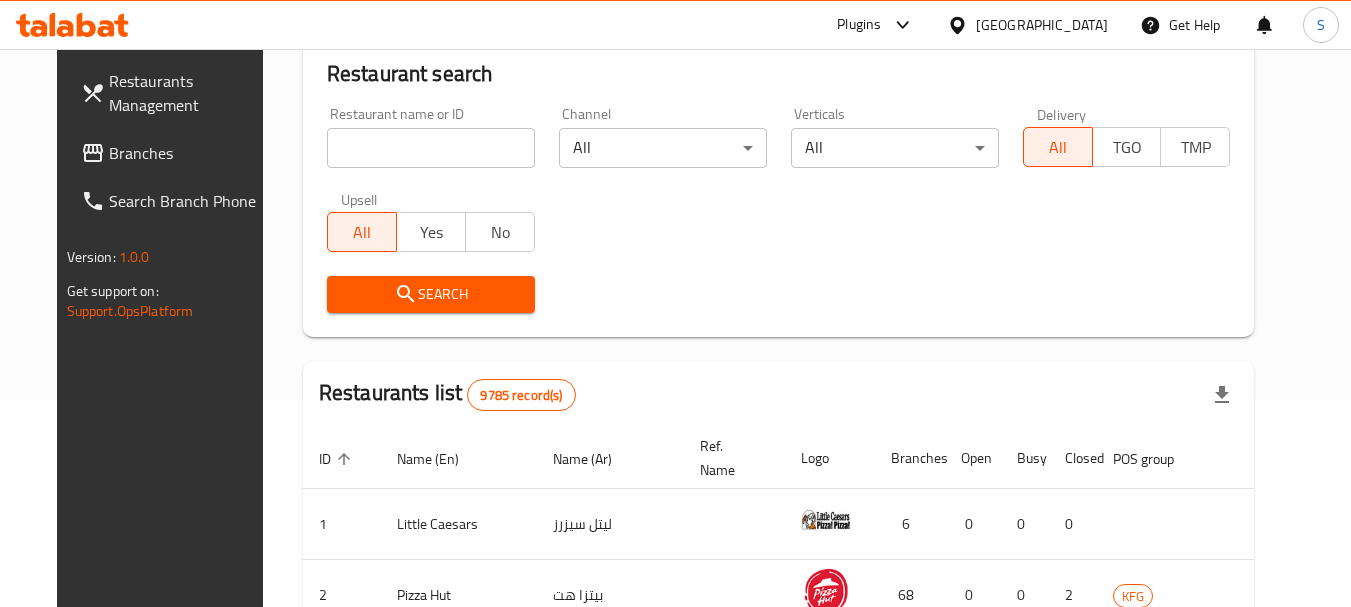 click at bounding box center (431, 148) 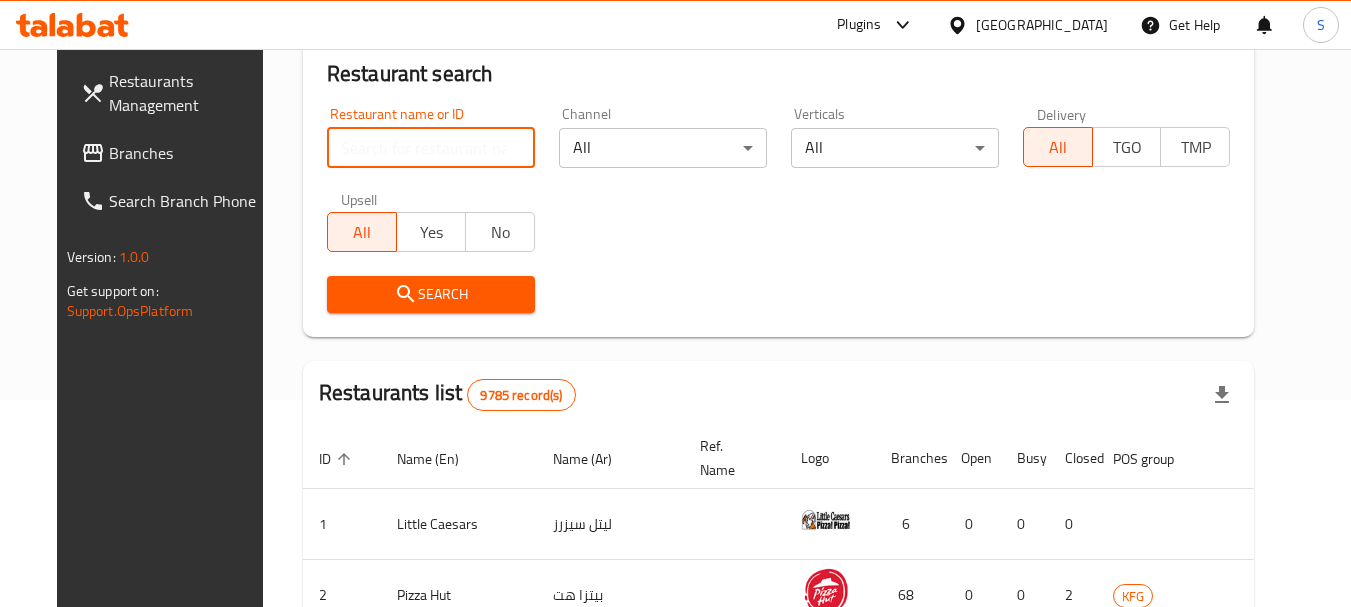 paste on "701506" 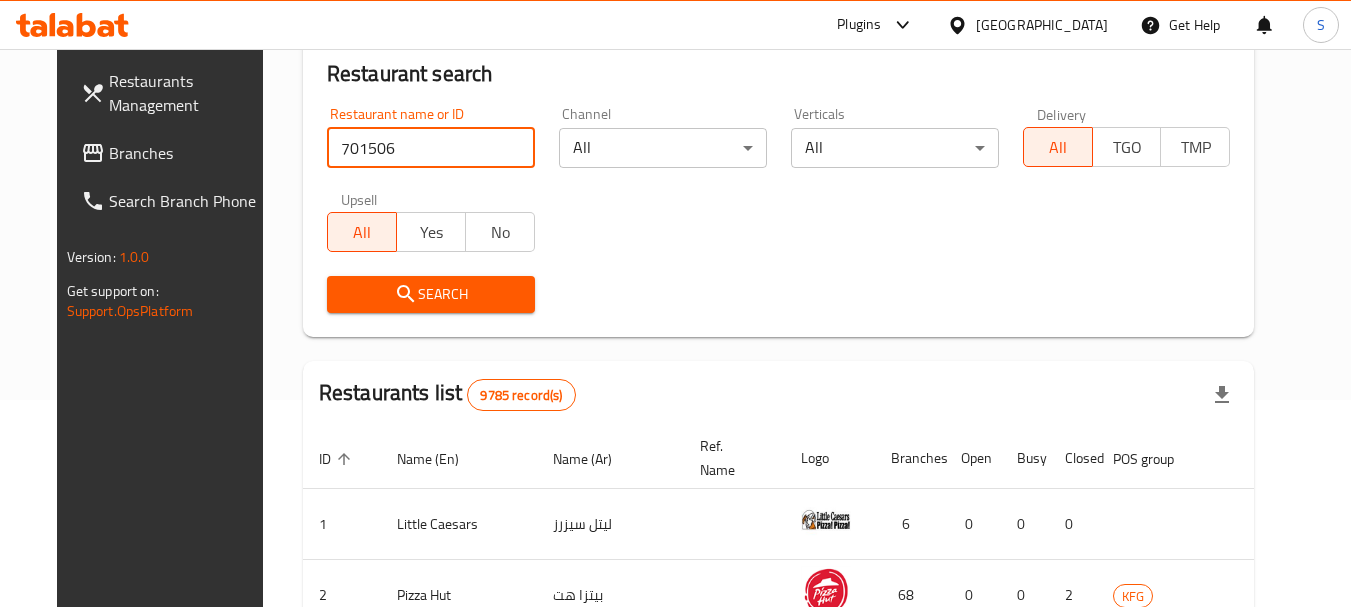 type on "701506" 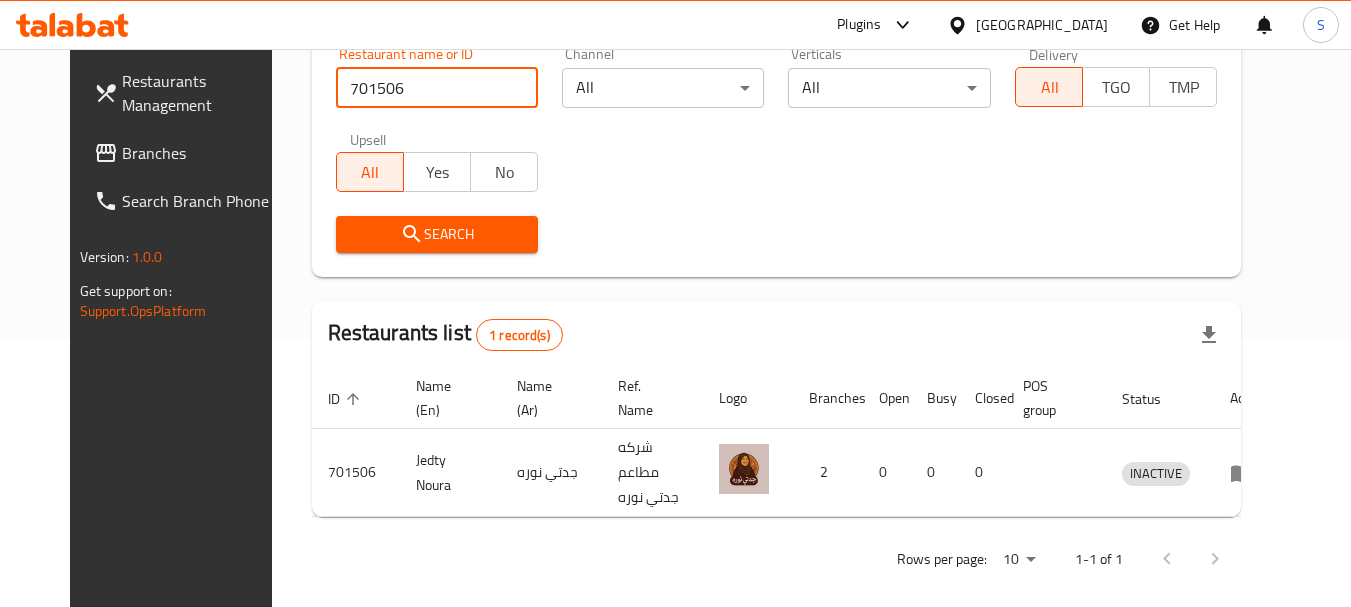 scroll, scrollTop: 268, scrollLeft: 0, axis: vertical 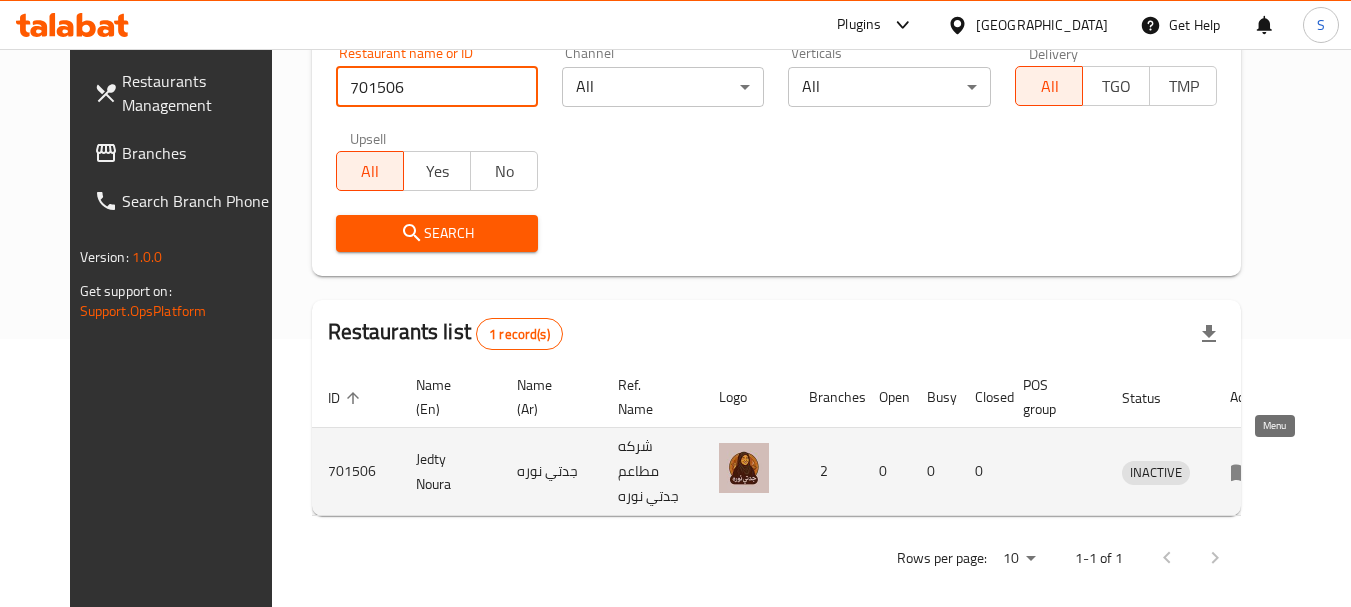 click 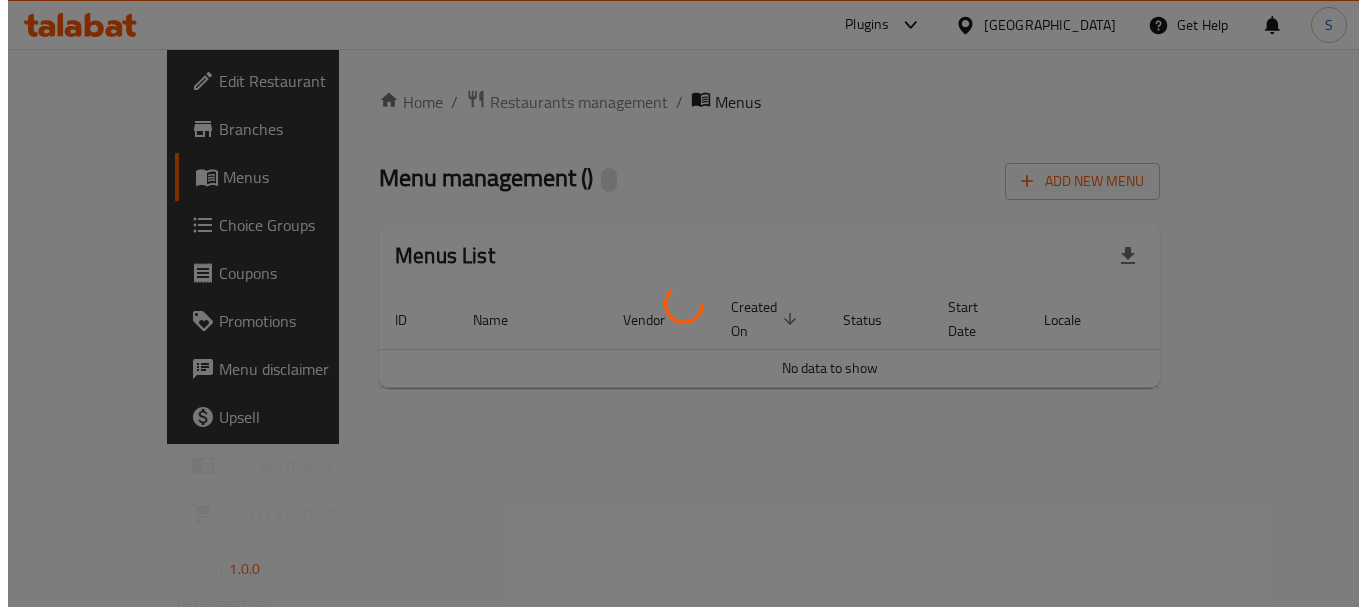 scroll, scrollTop: 0, scrollLeft: 0, axis: both 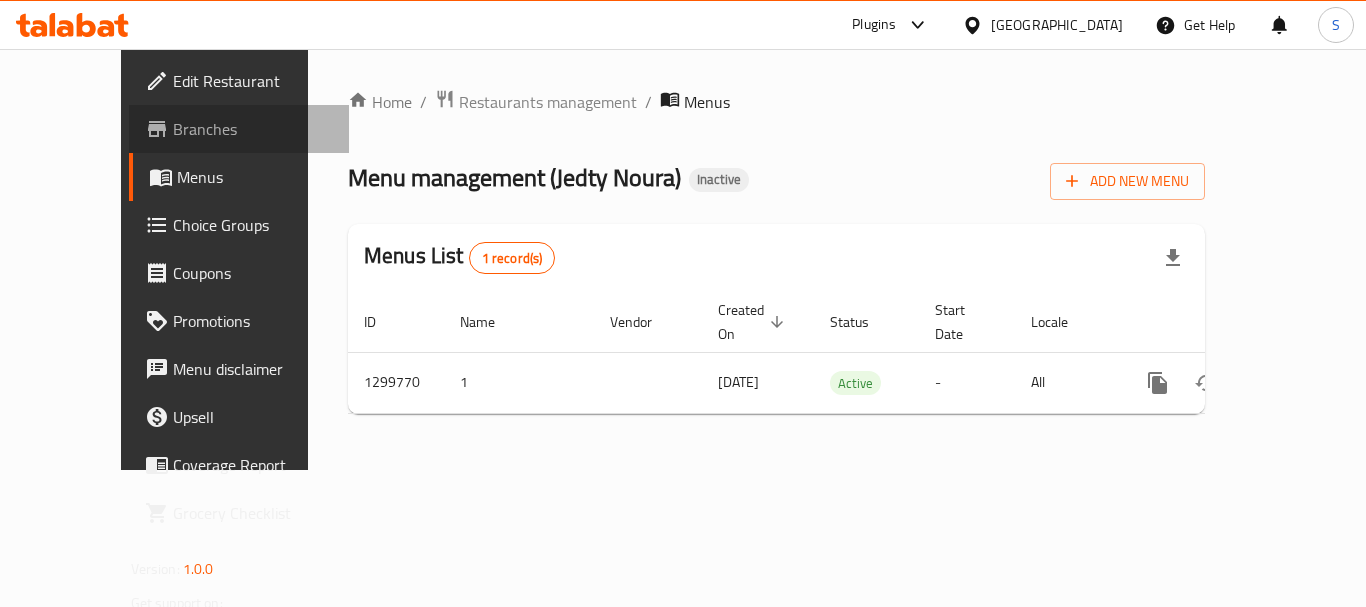 click on "Branches" at bounding box center (253, 129) 